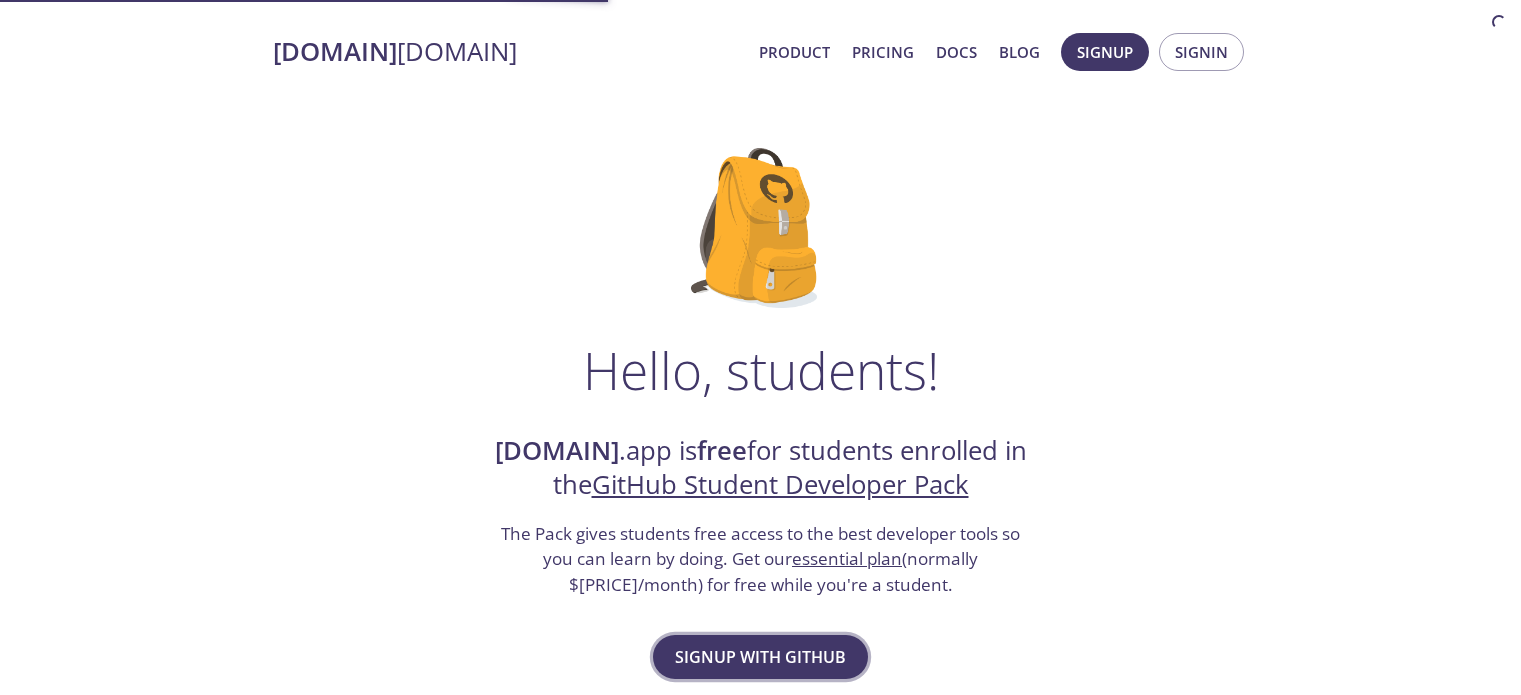 scroll, scrollTop: 0, scrollLeft: 0, axis: both 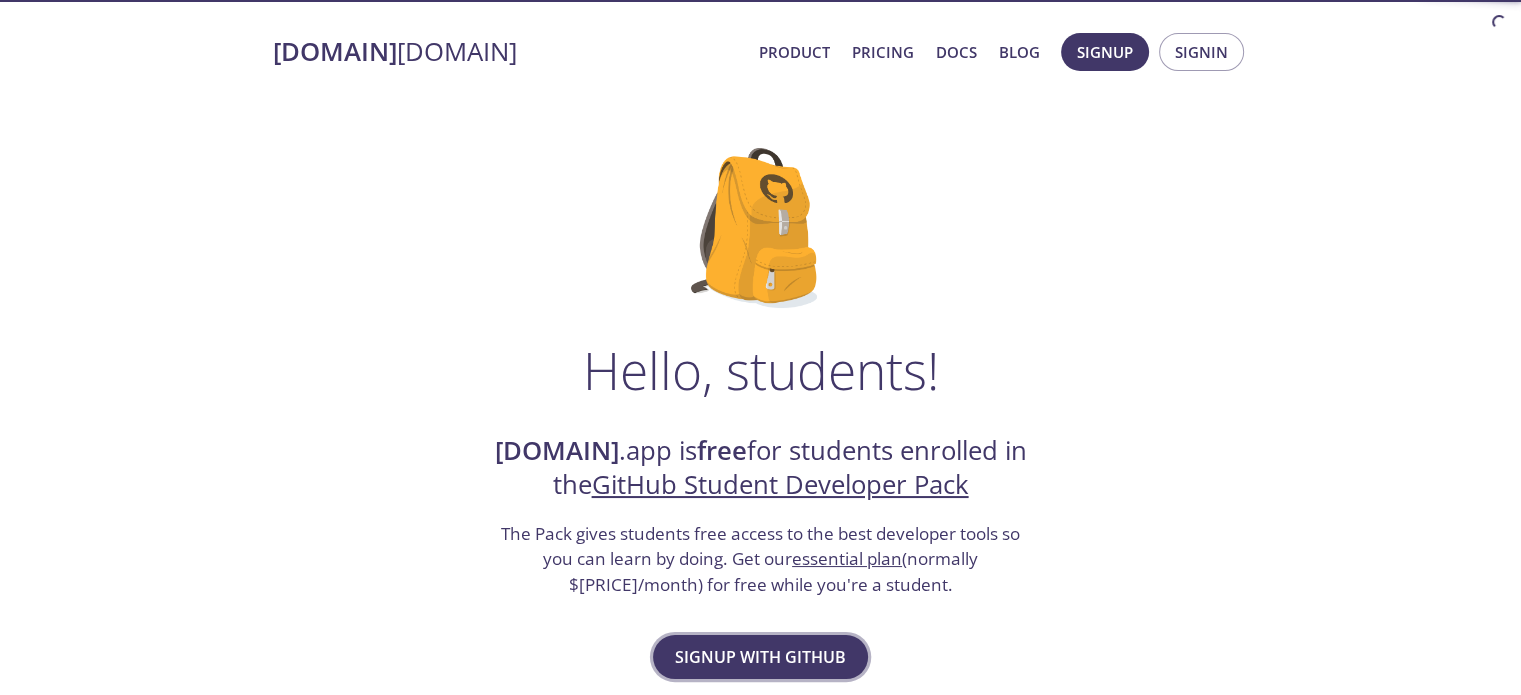 click on "Signup with GitHub" at bounding box center [760, 657] 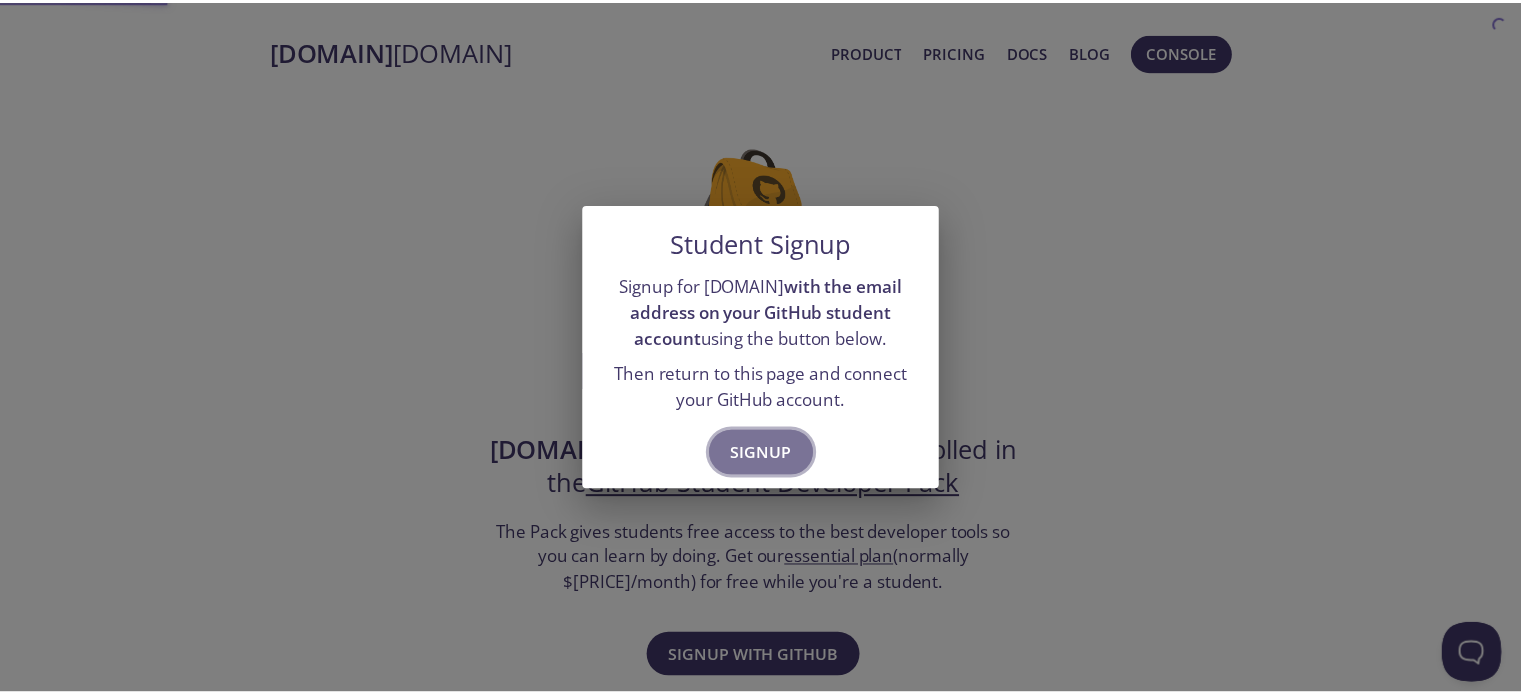 scroll, scrollTop: 0, scrollLeft: 0, axis: both 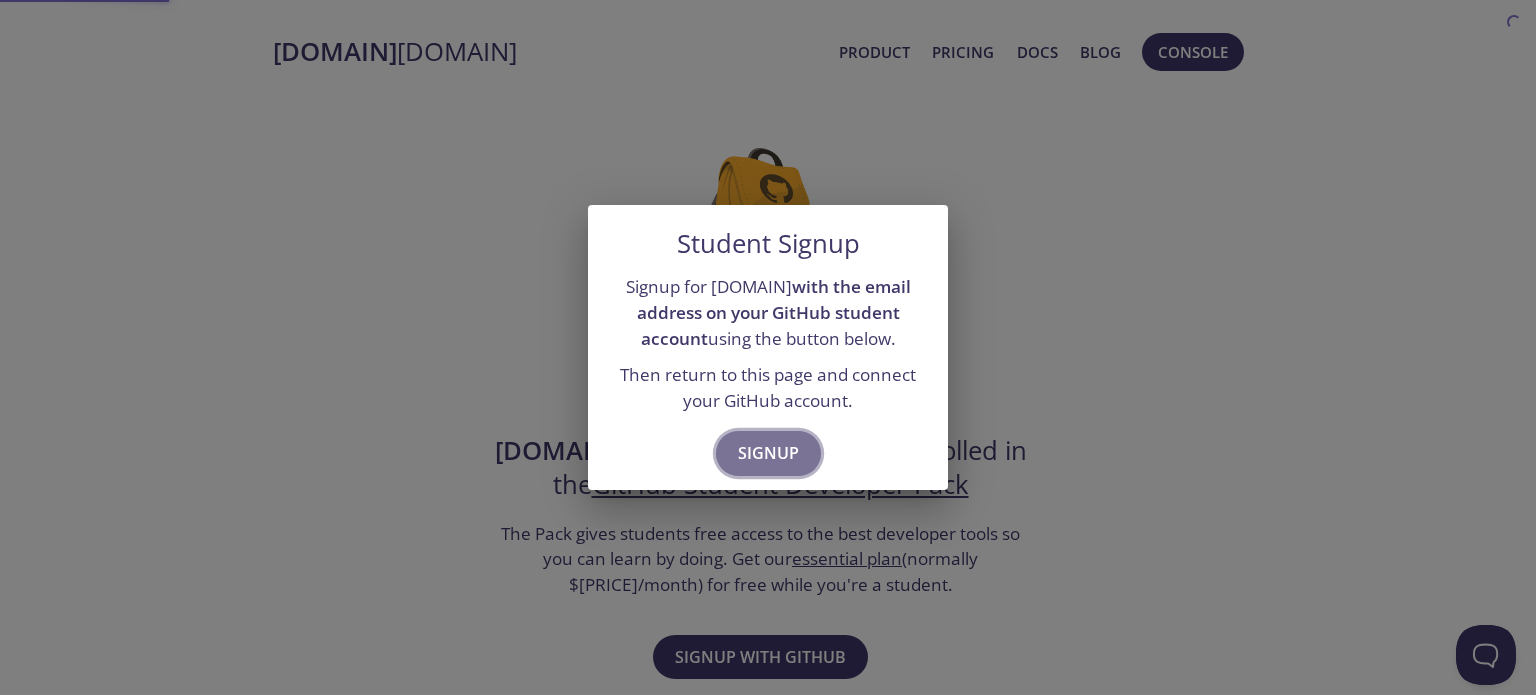 click on "Signup" at bounding box center (768, 453) 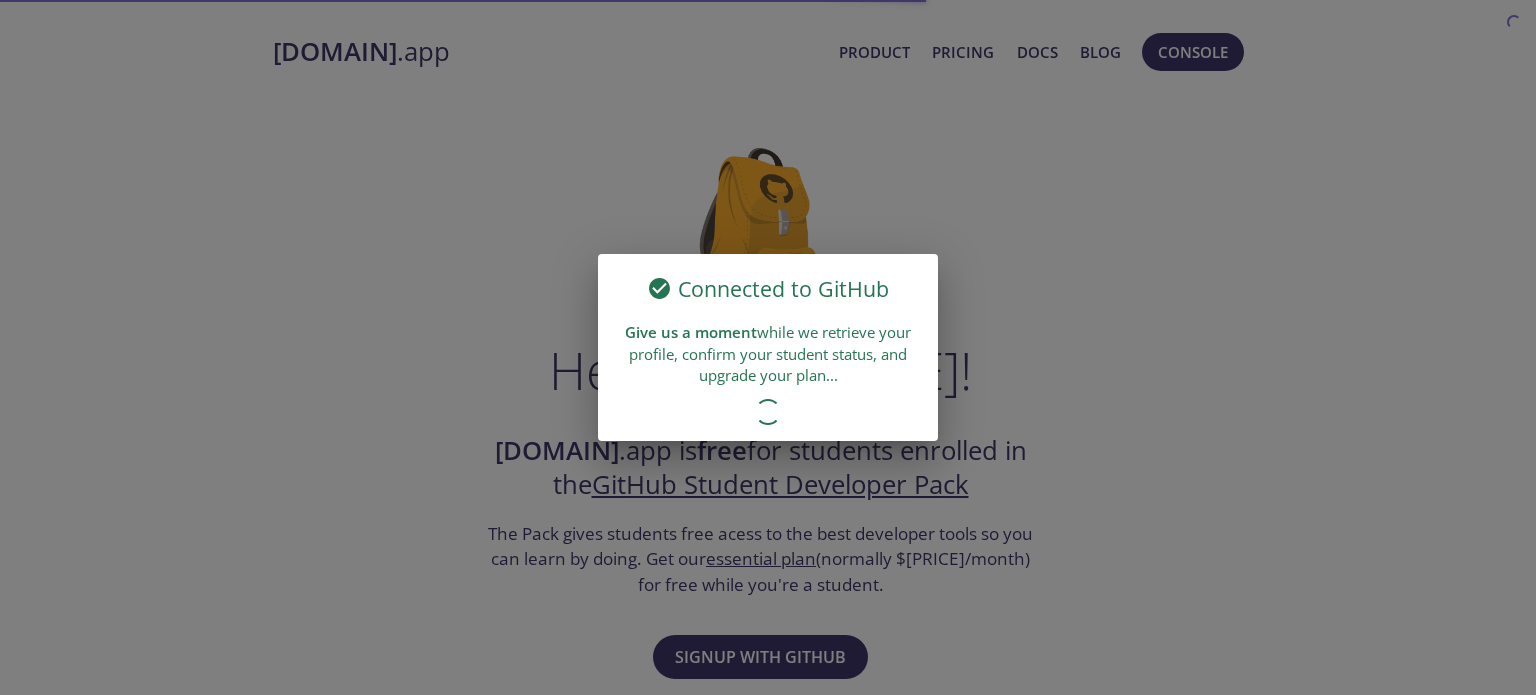 scroll, scrollTop: 0, scrollLeft: 0, axis: both 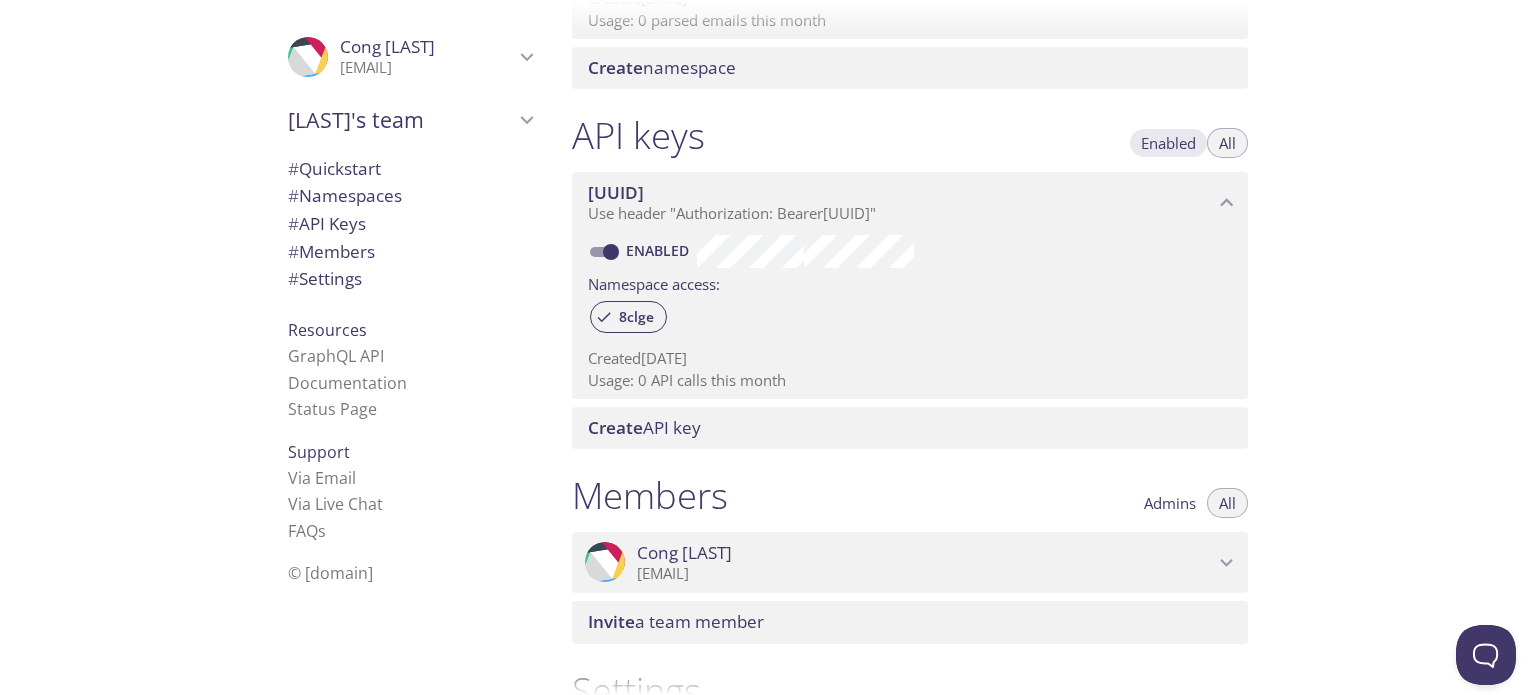 click on "Enabled" at bounding box center [1168, 143] 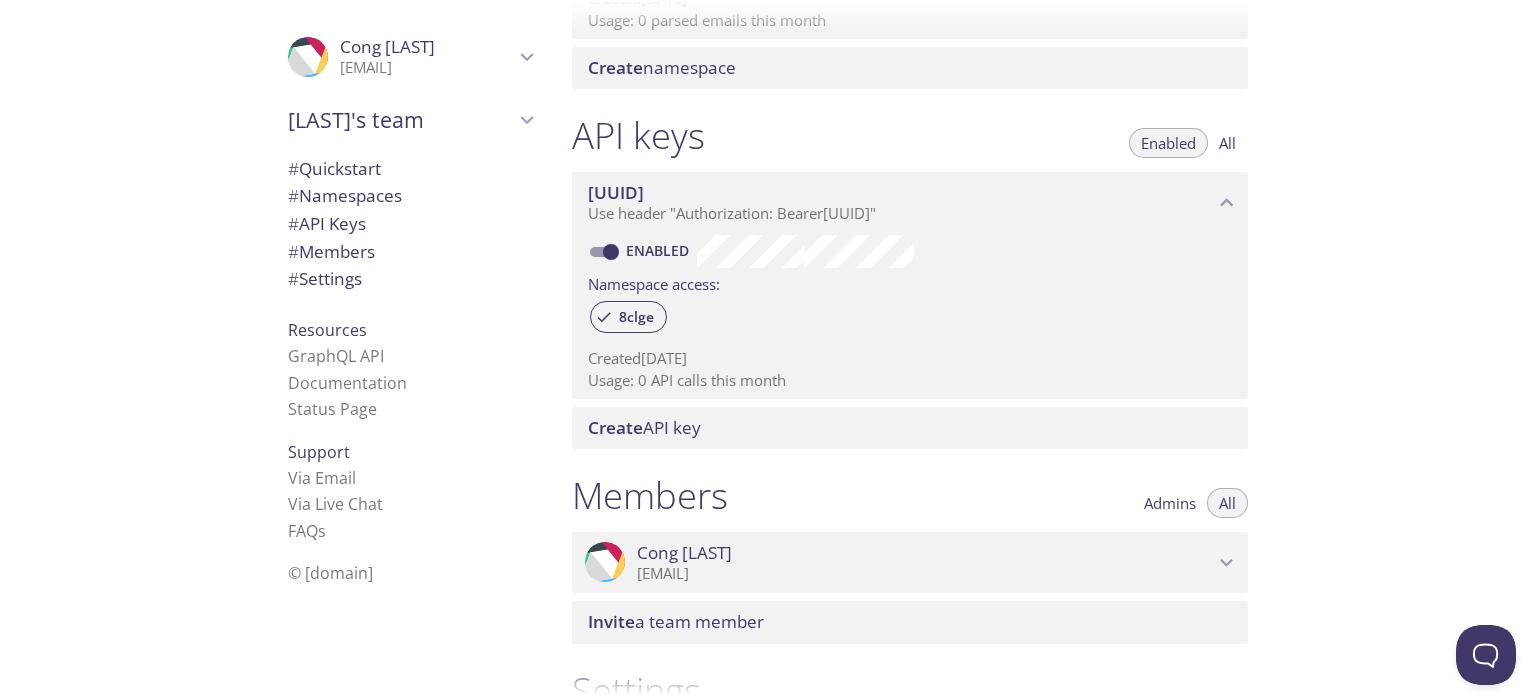 click on "Enabled" at bounding box center [1168, 143] 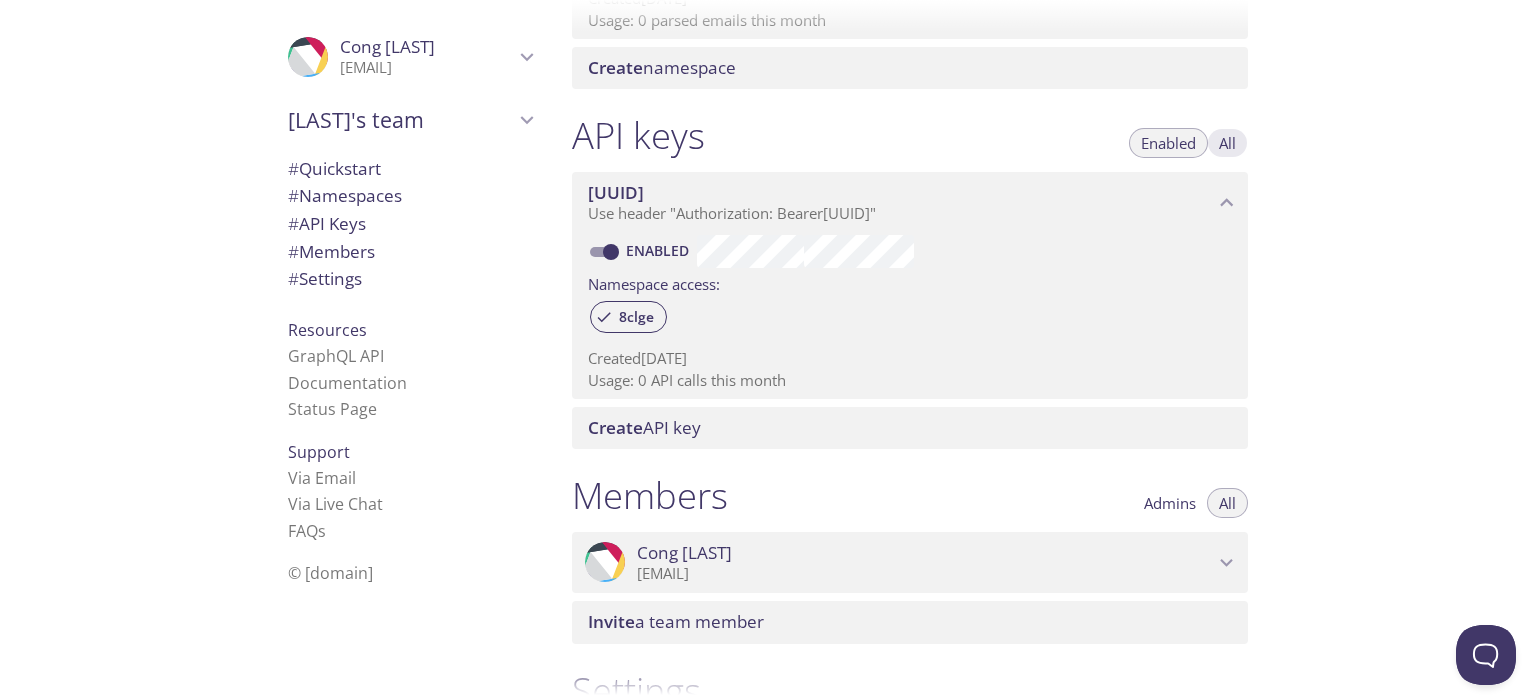 click on "All" at bounding box center (1227, 143) 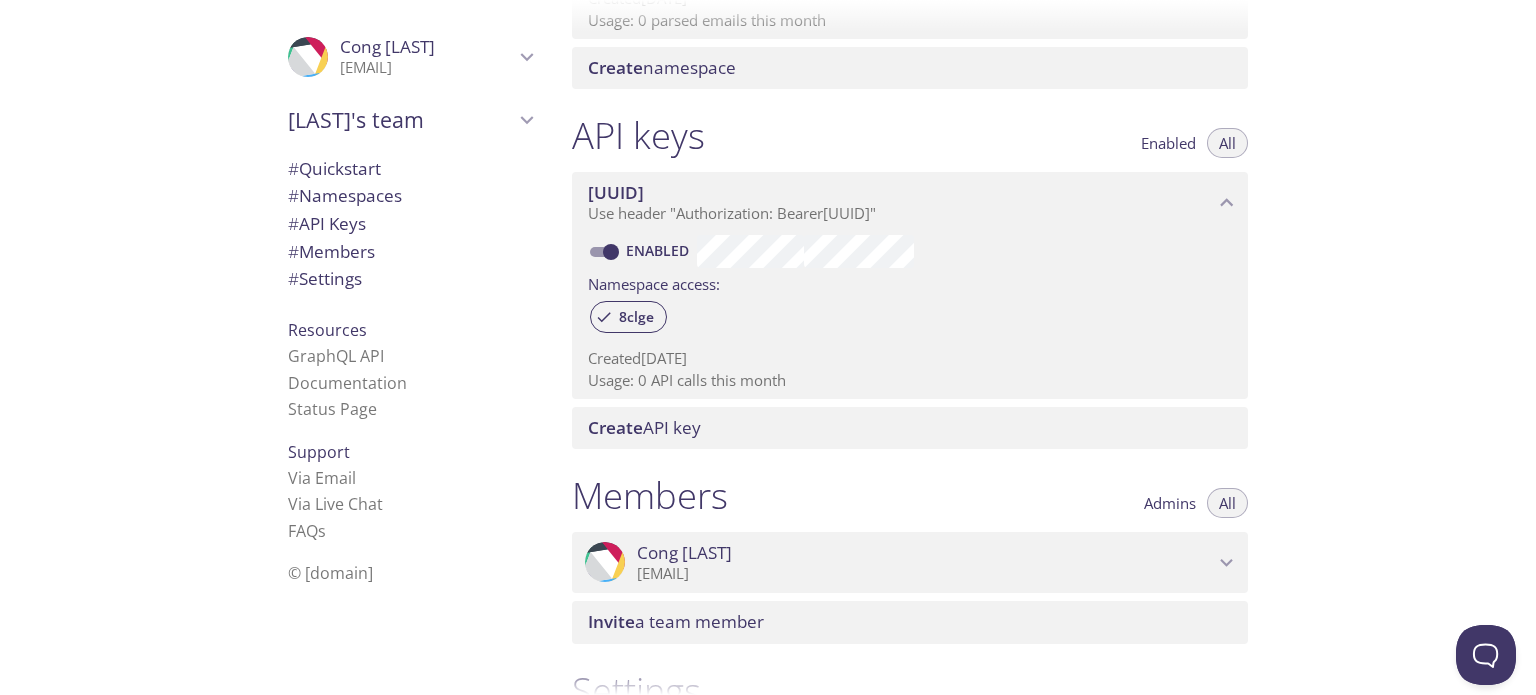 click on "Enabled" at bounding box center [1168, 143] 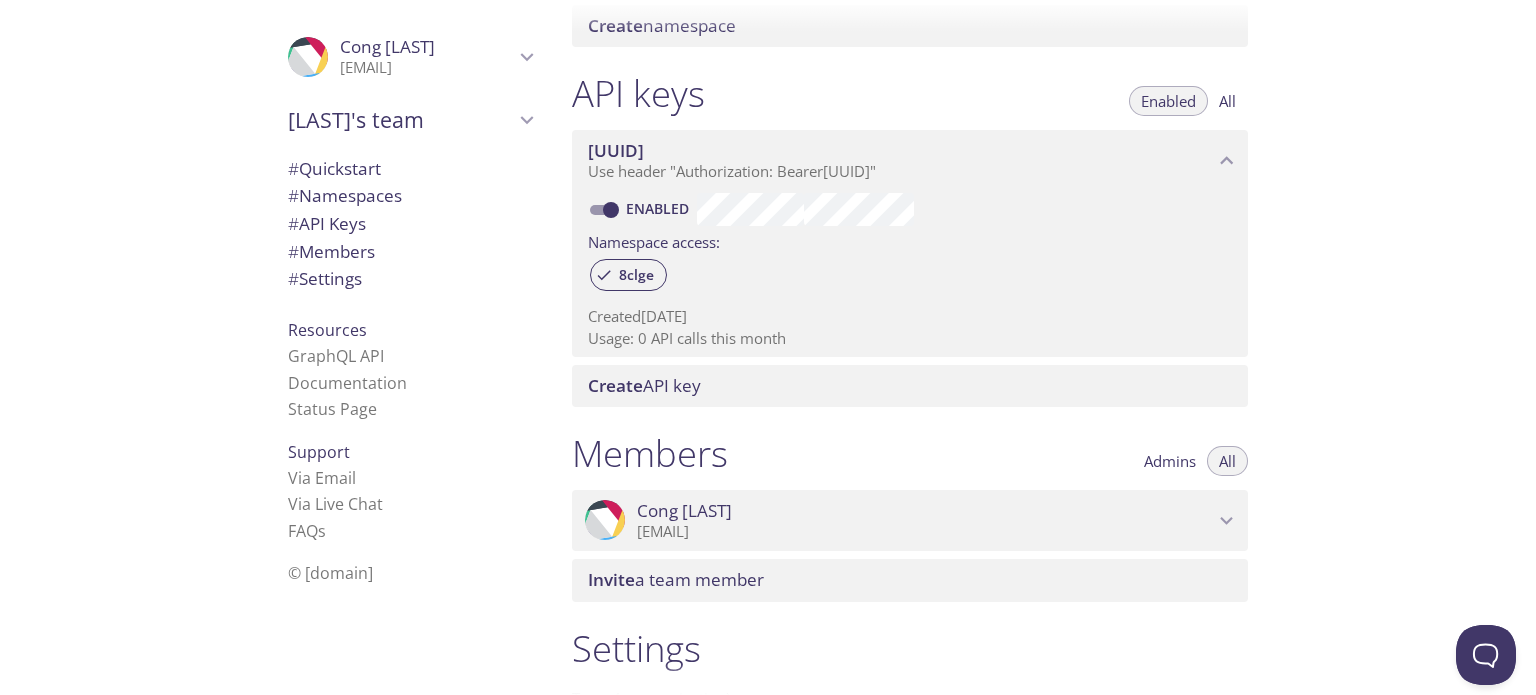scroll, scrollTop: 327, scrollLeft: 0, axis: vertical 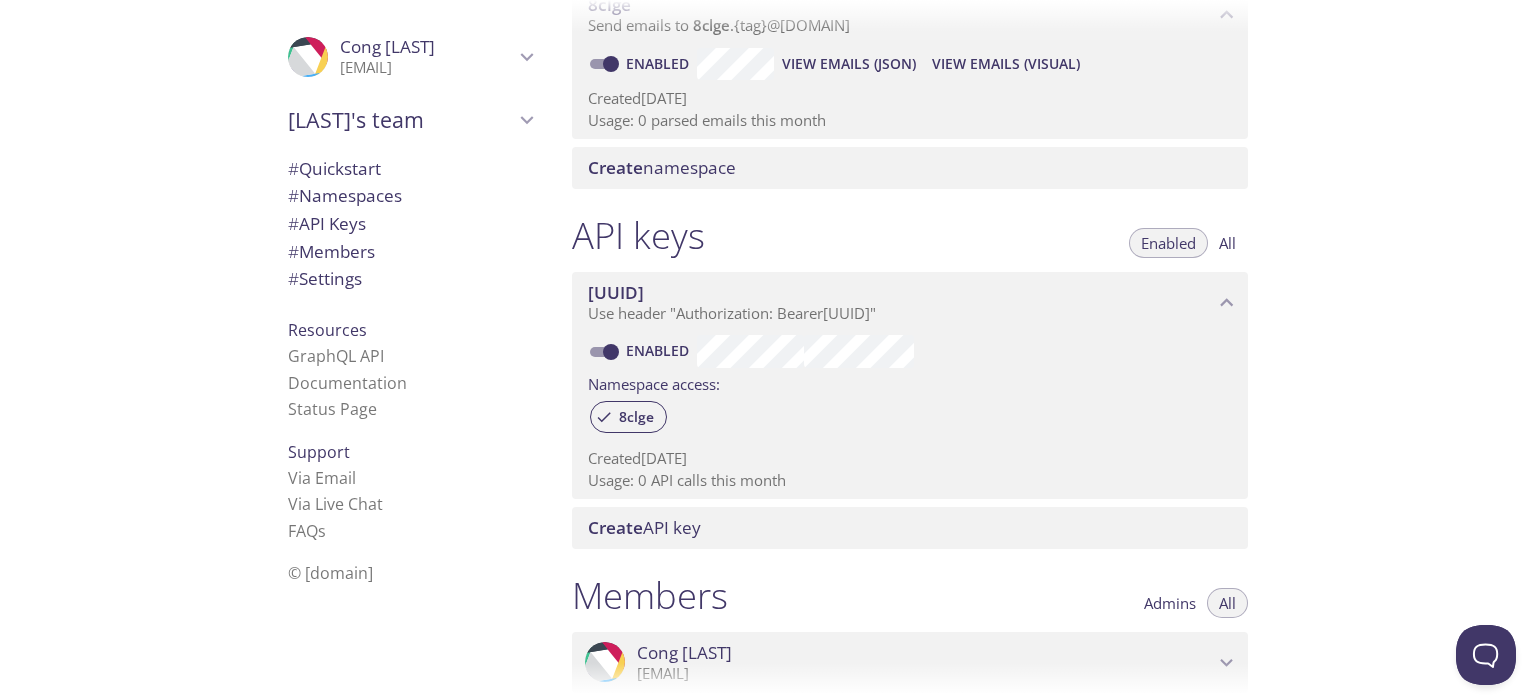 type on "enabled" 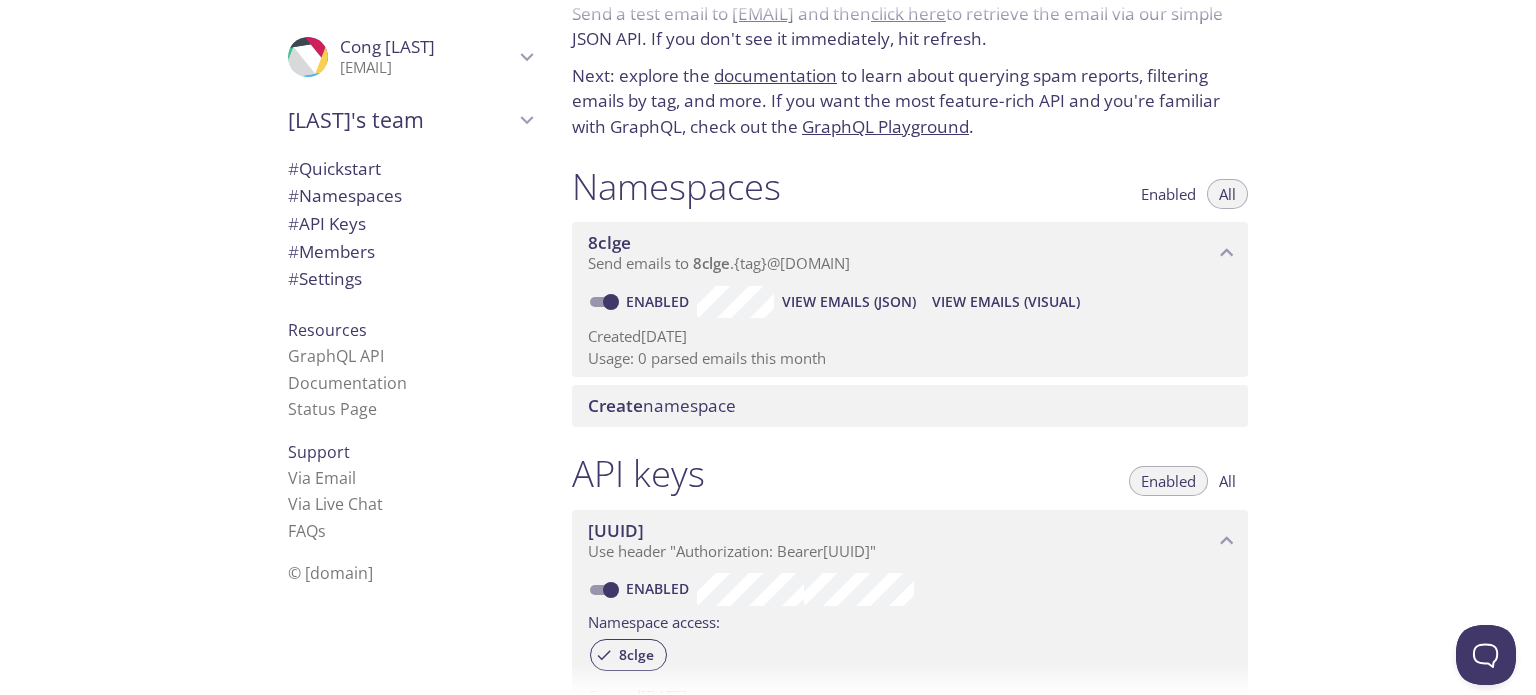 scroll, scrollTop: 27, scrollLeft: 0, axis: vertical 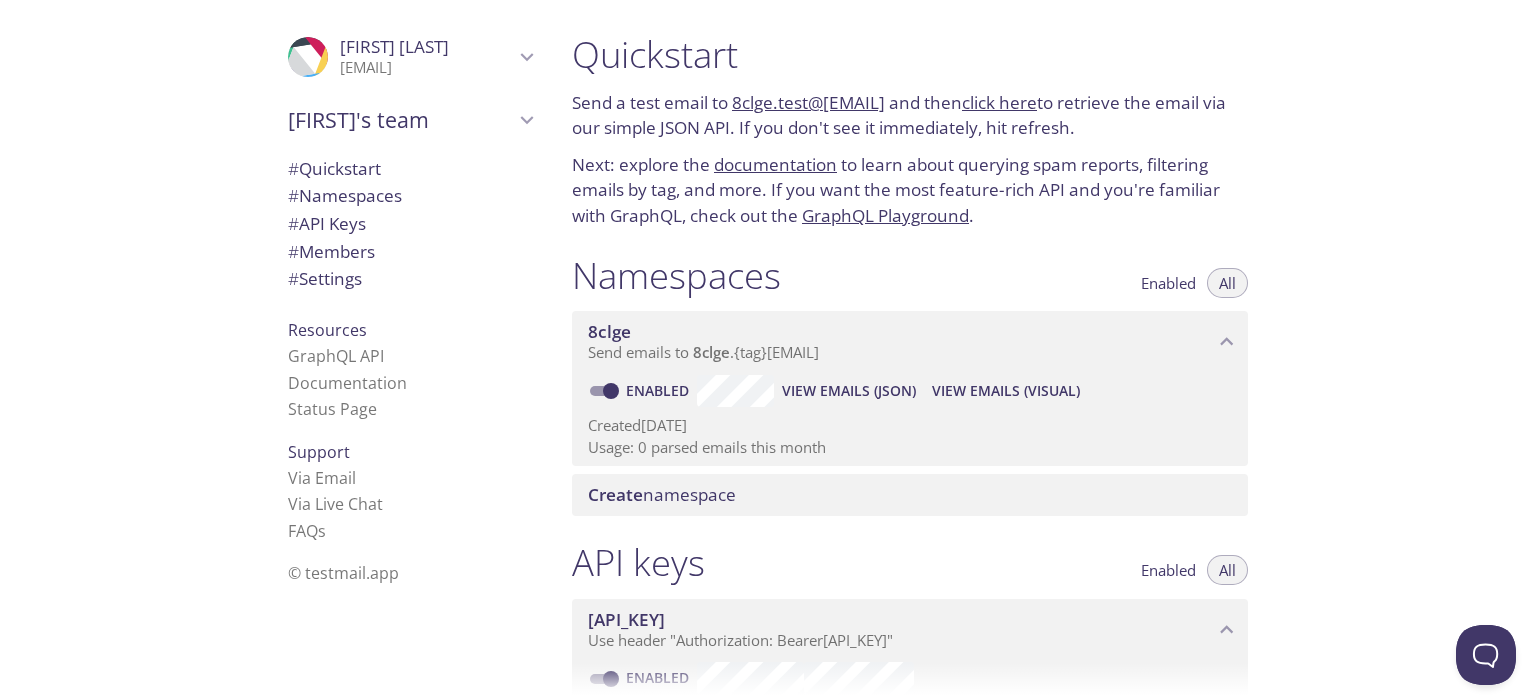 click on "#  API Keys" at bounding box center (410, 224) 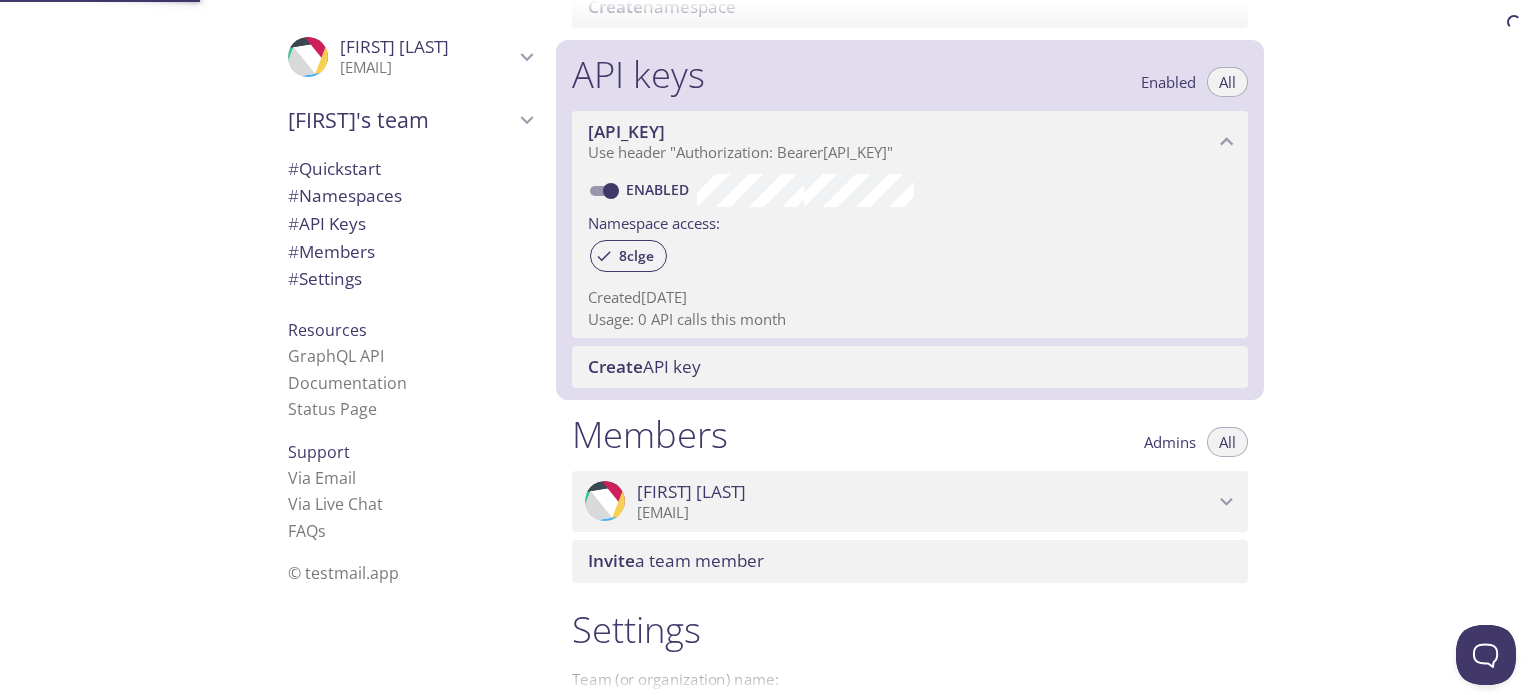 scroll, scrollTop: 540, scrollLeft: 0, axis: vertical 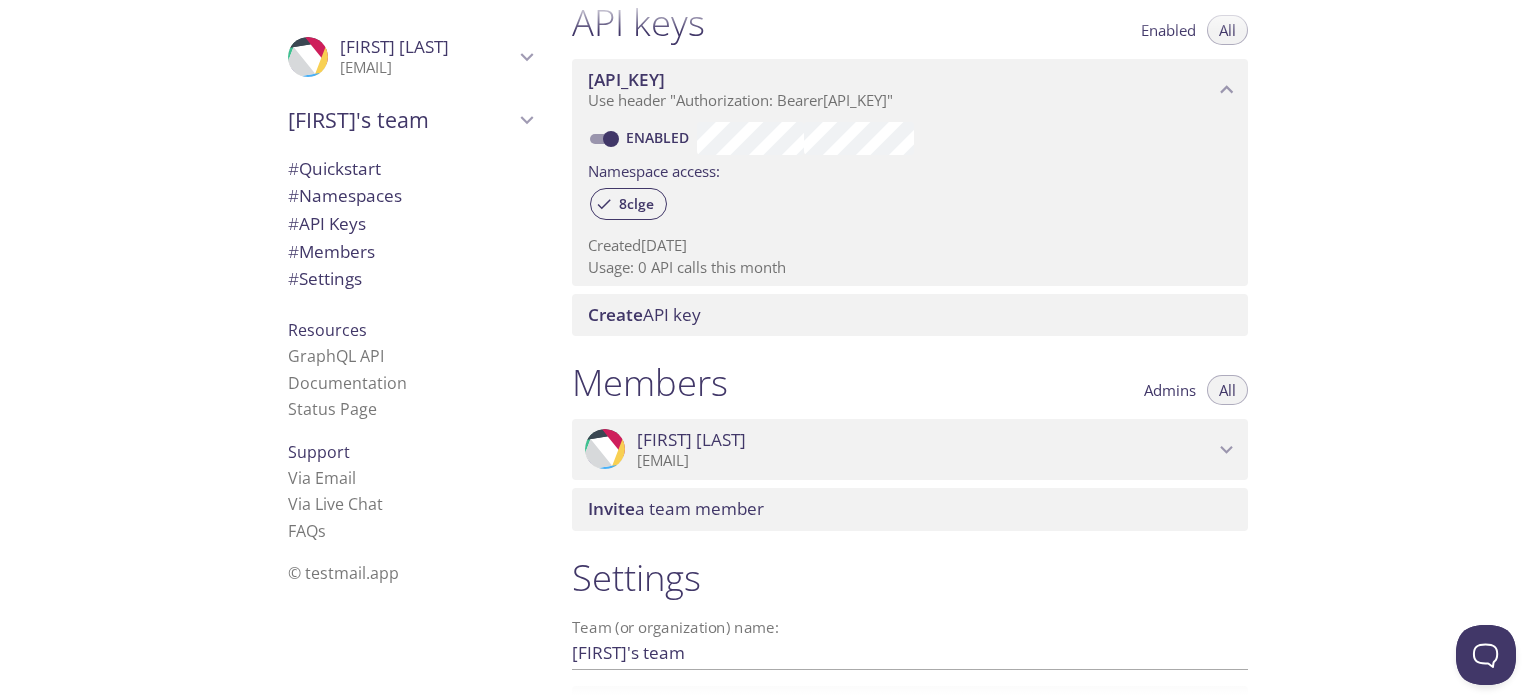 click on "#  Quickstart" at bounding box center [410, 169] 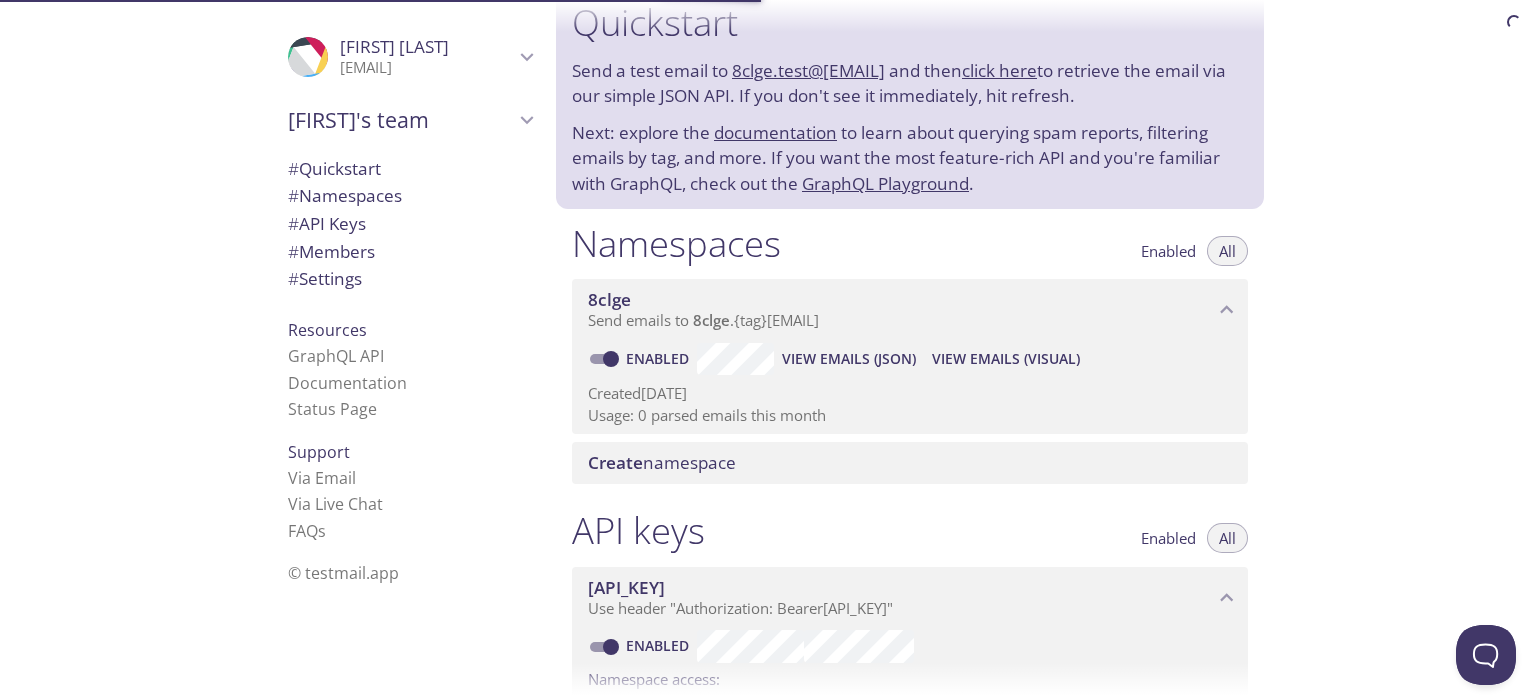 click on "#  API Keys" at bounding box center [410, 224] 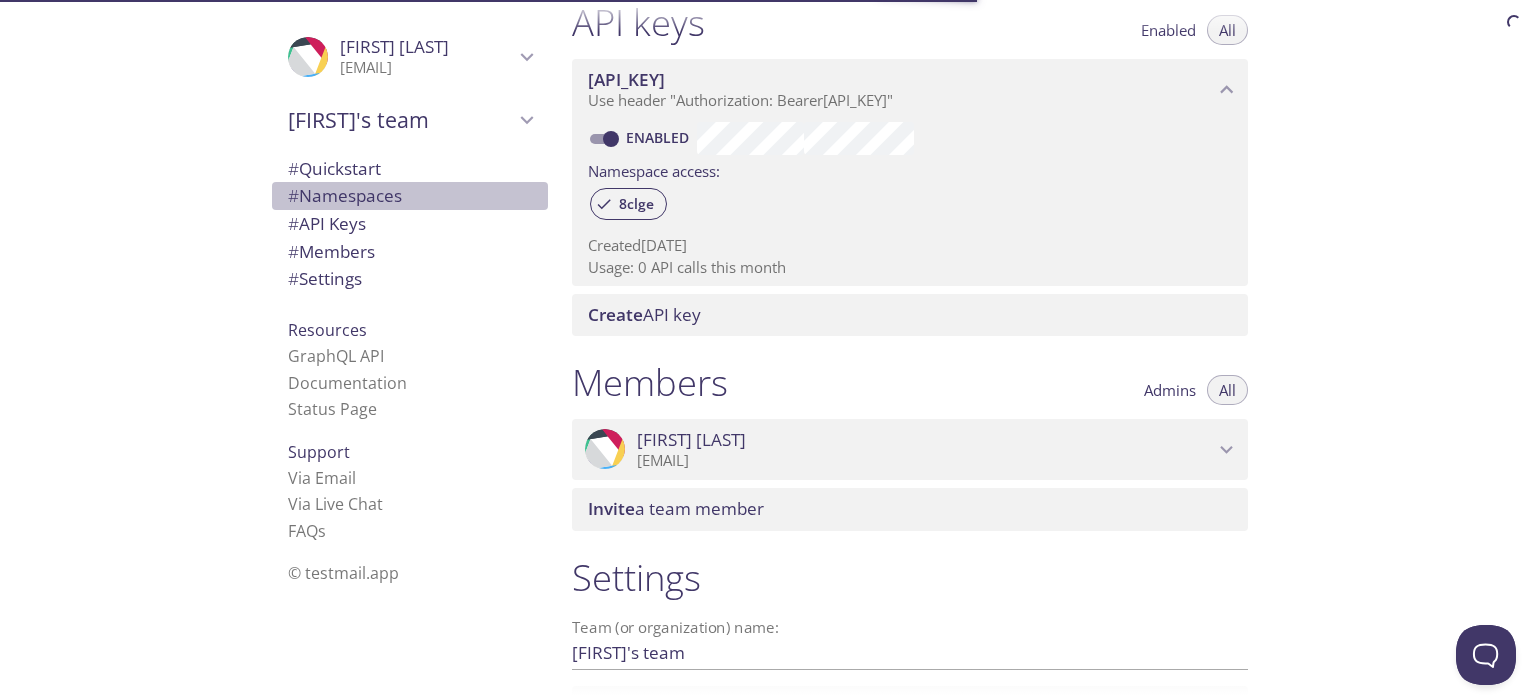click on "#  Namespaces" at bounding box center [410, 196] 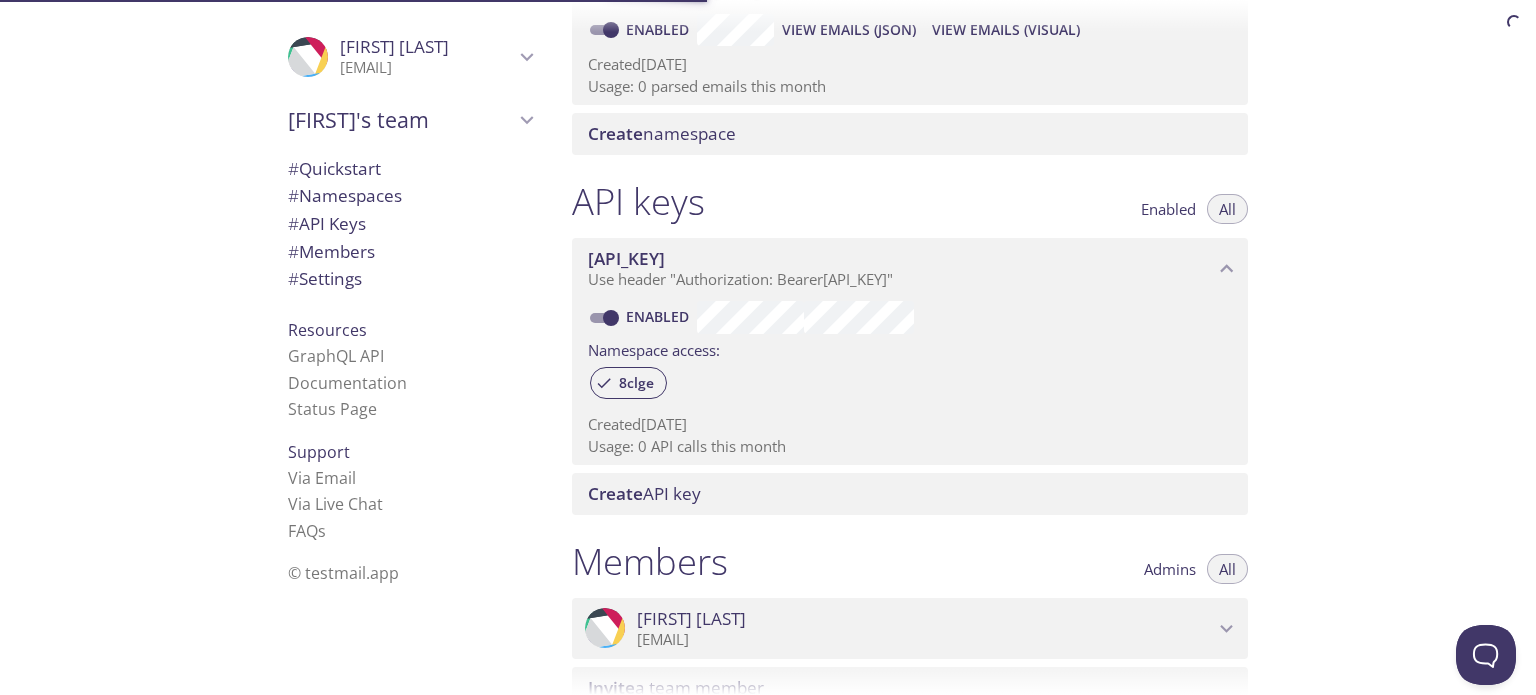 scroll, scrollTop: 252, scrollLeft: 0, axis: vertical 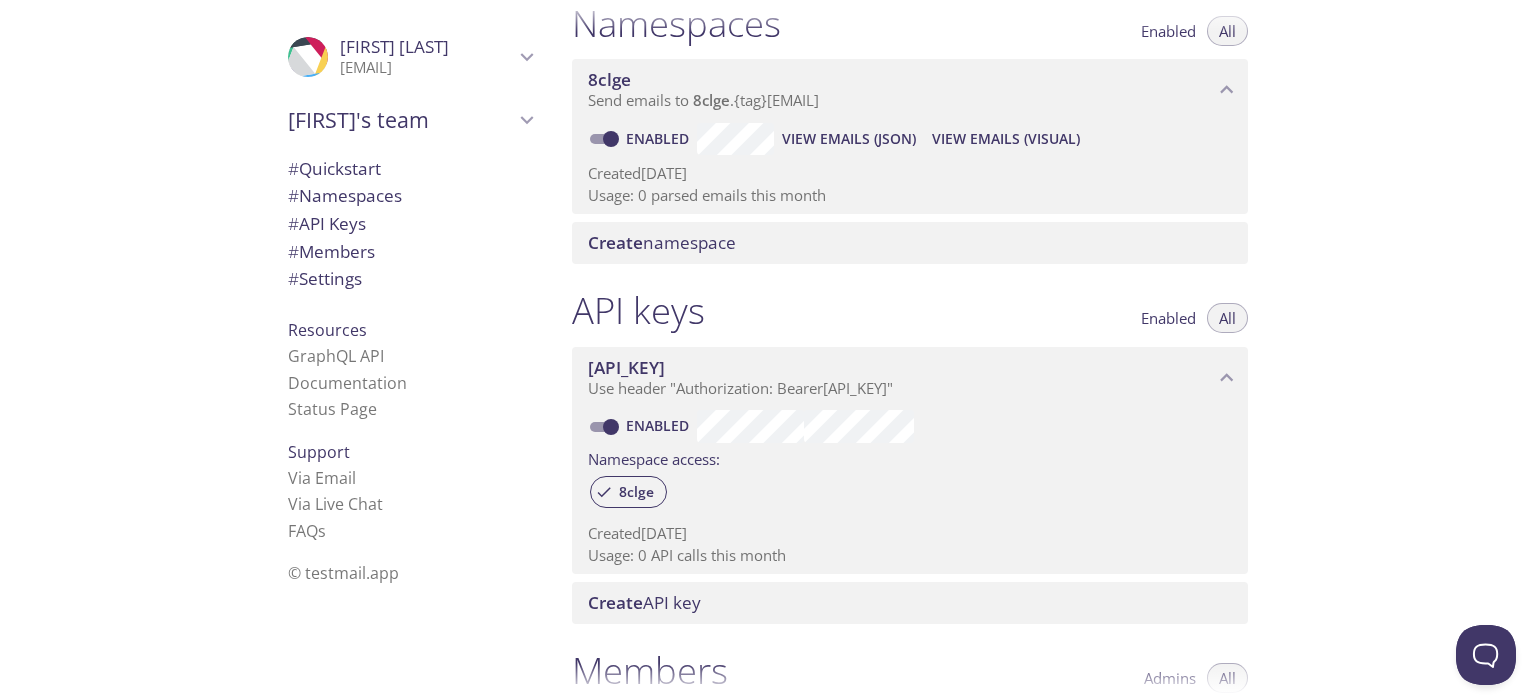 click on "#  API Keys" at bounding box center [410, 224] 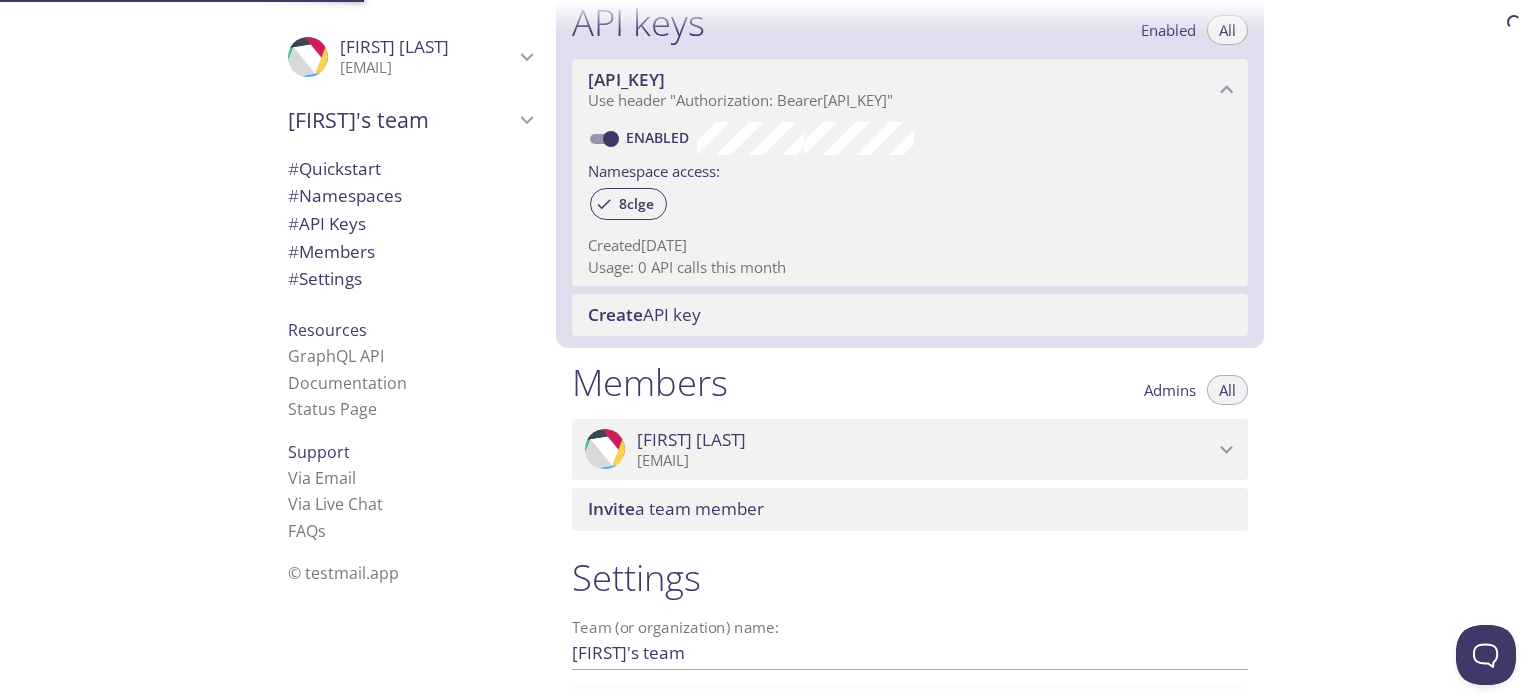 click on "#  Members" at bounding box center (410, 252) 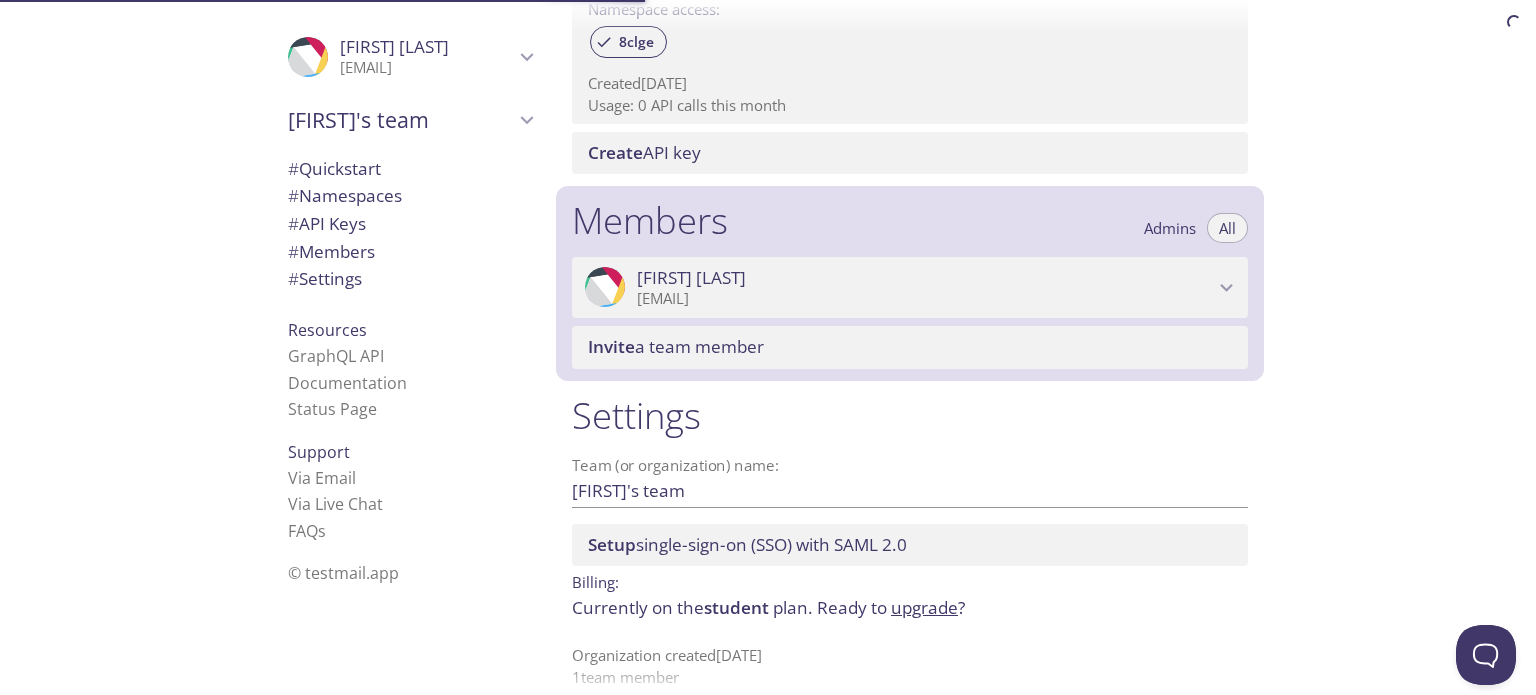 scroll, scrollTop: 727, scrollLeft: 0, axis: vertical 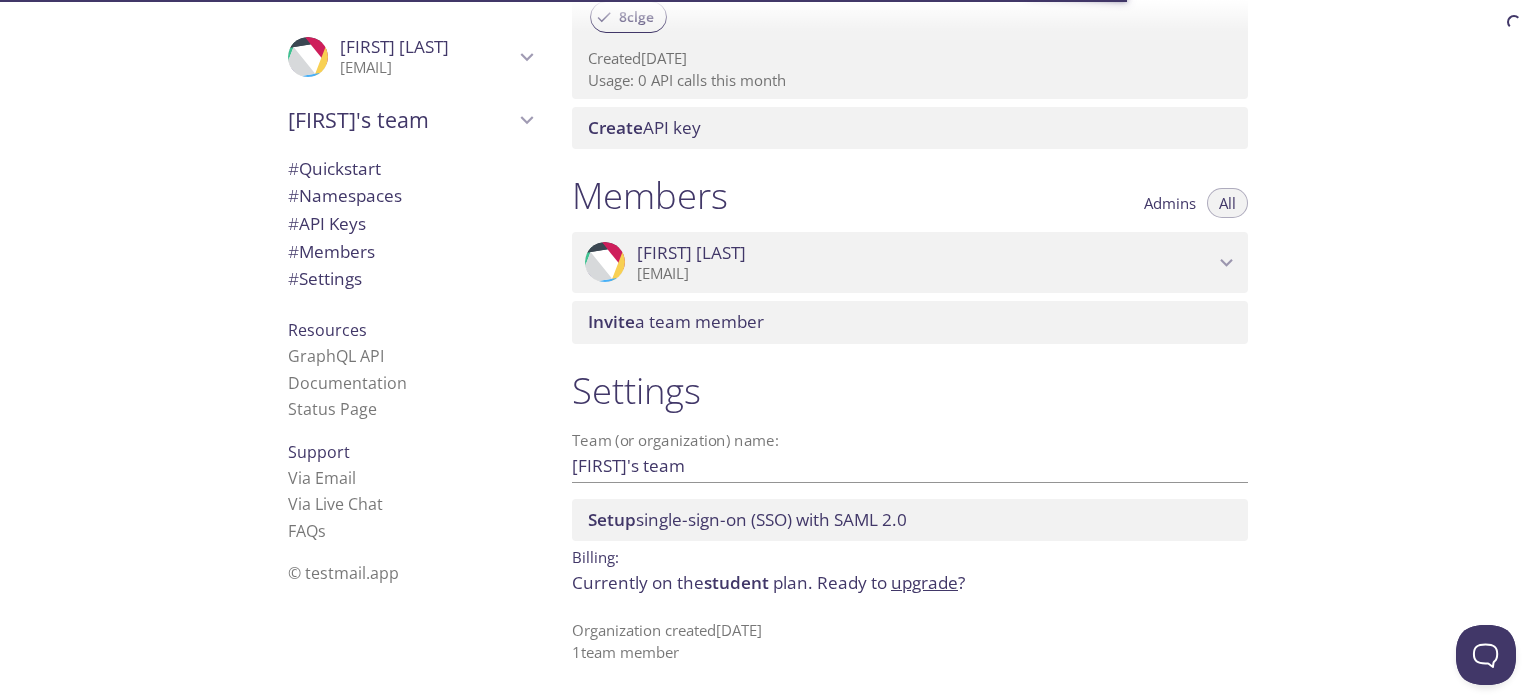 click on "#  Settings" at bounding box center (410, 279) 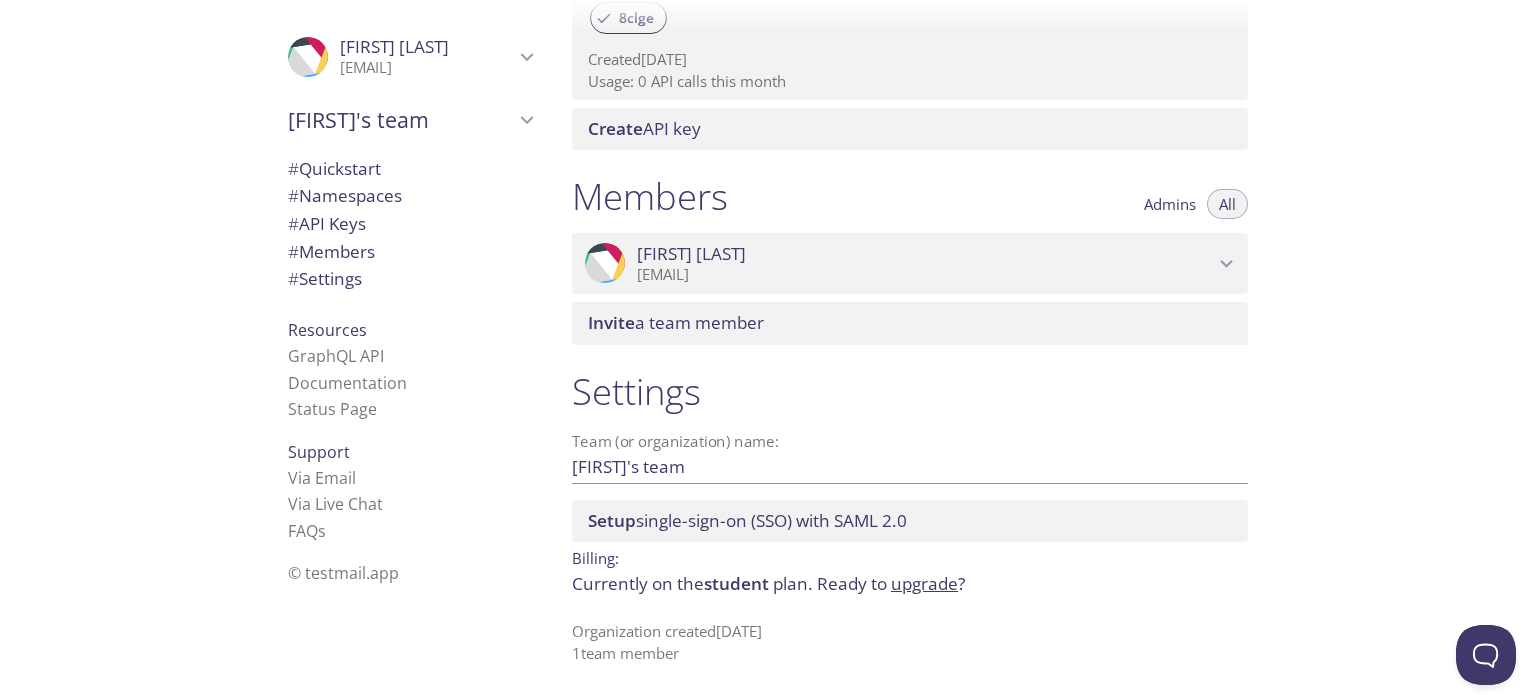 scroll, scrollTop: 727, scrollLeft: 0, axis: vertical 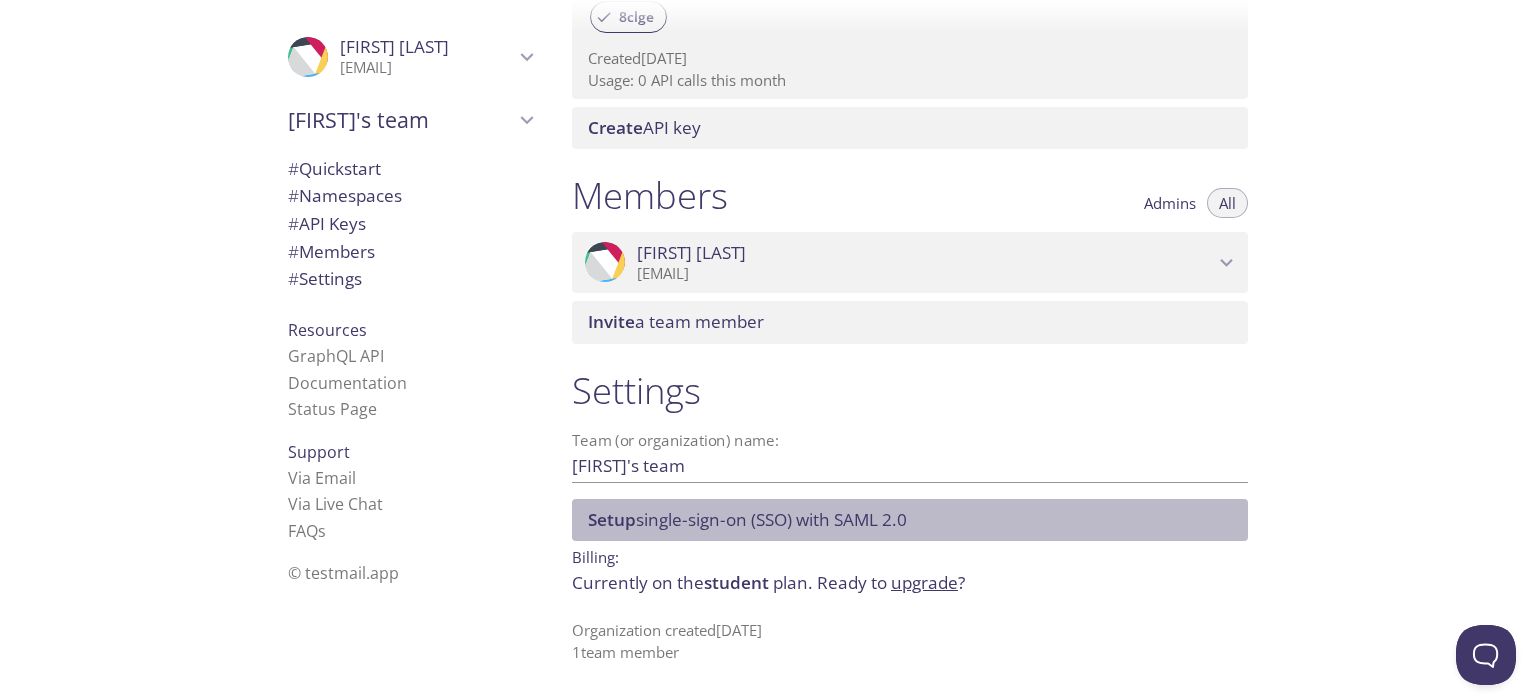 click on "Setup single-sign-on (SSO) with SAML 2.0" at bounding box center (747, 519) 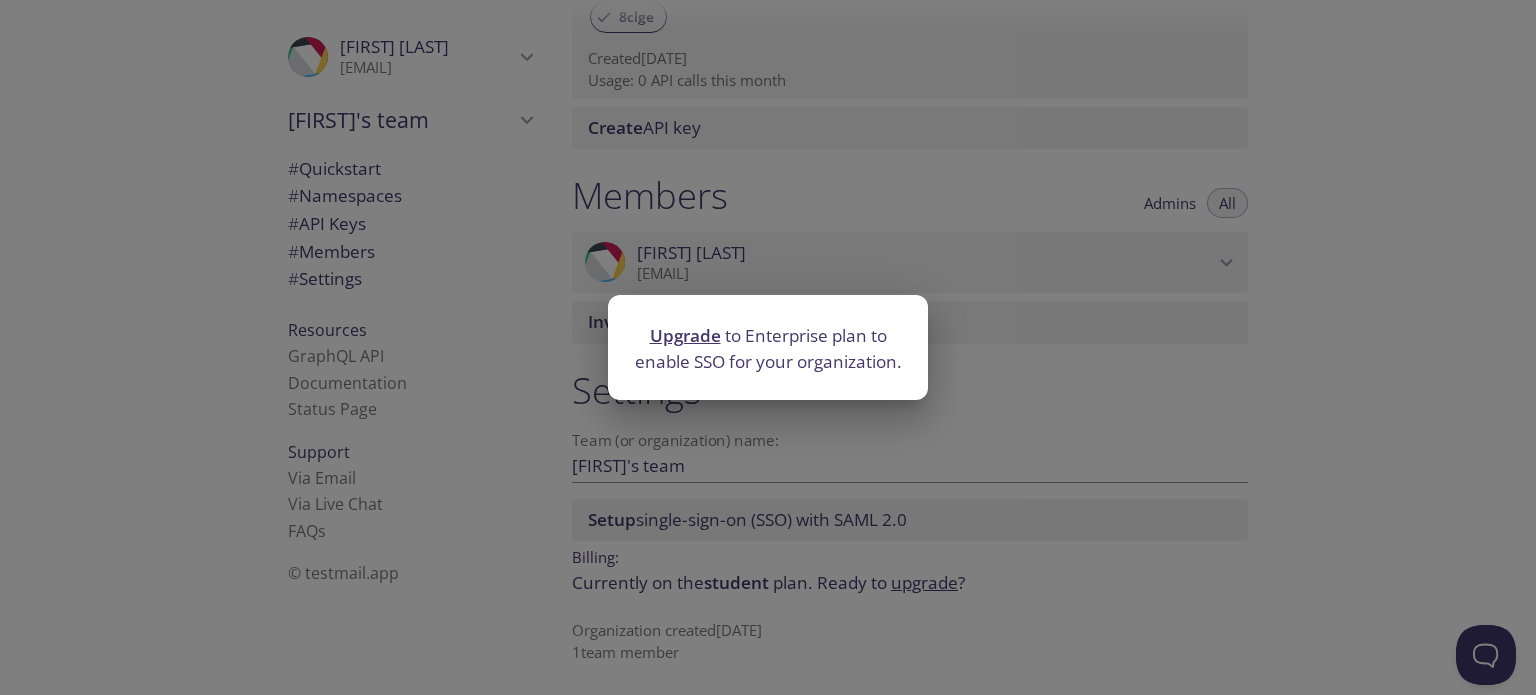 click on "Upgrade to Enterprise plan to enable SSO for your organization." at bounding box center [768, 347] 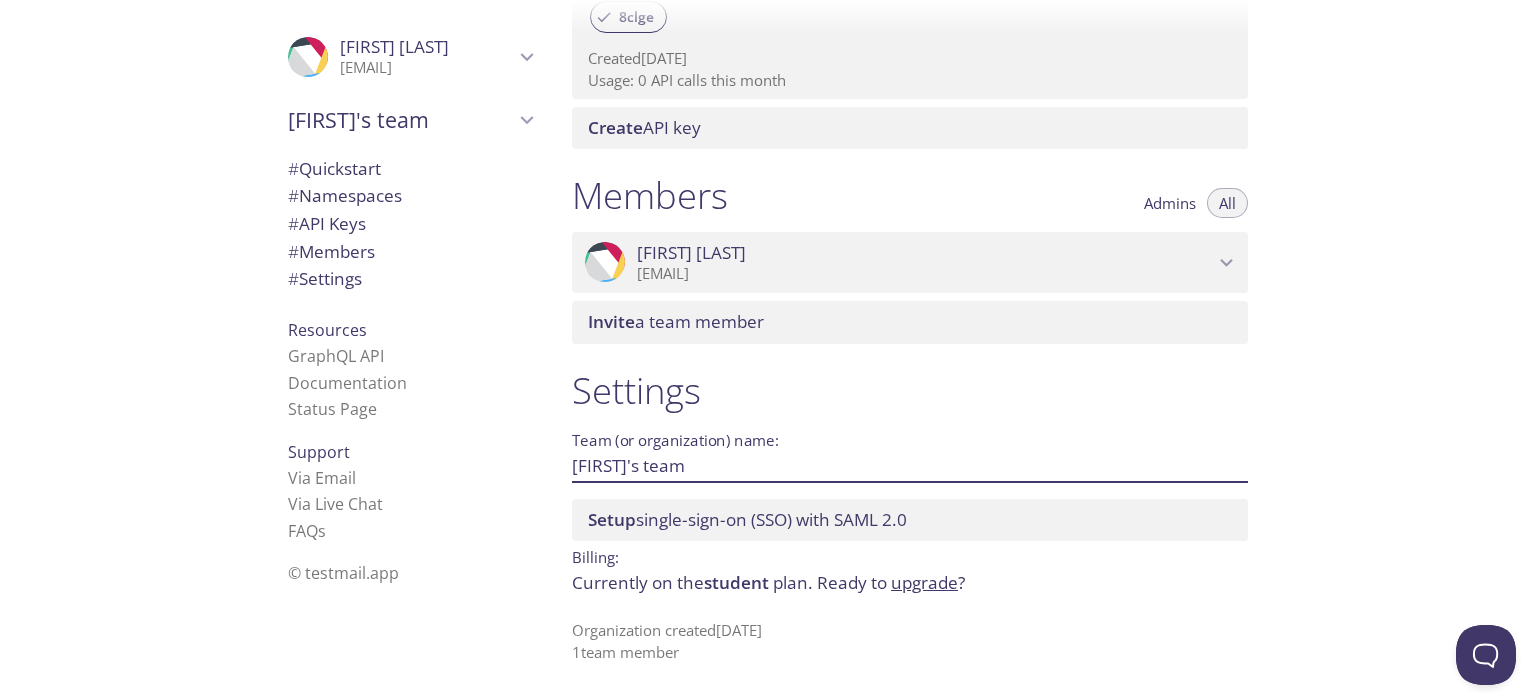 click on "[FIRST]'s team" at bounding box center [878, 465] 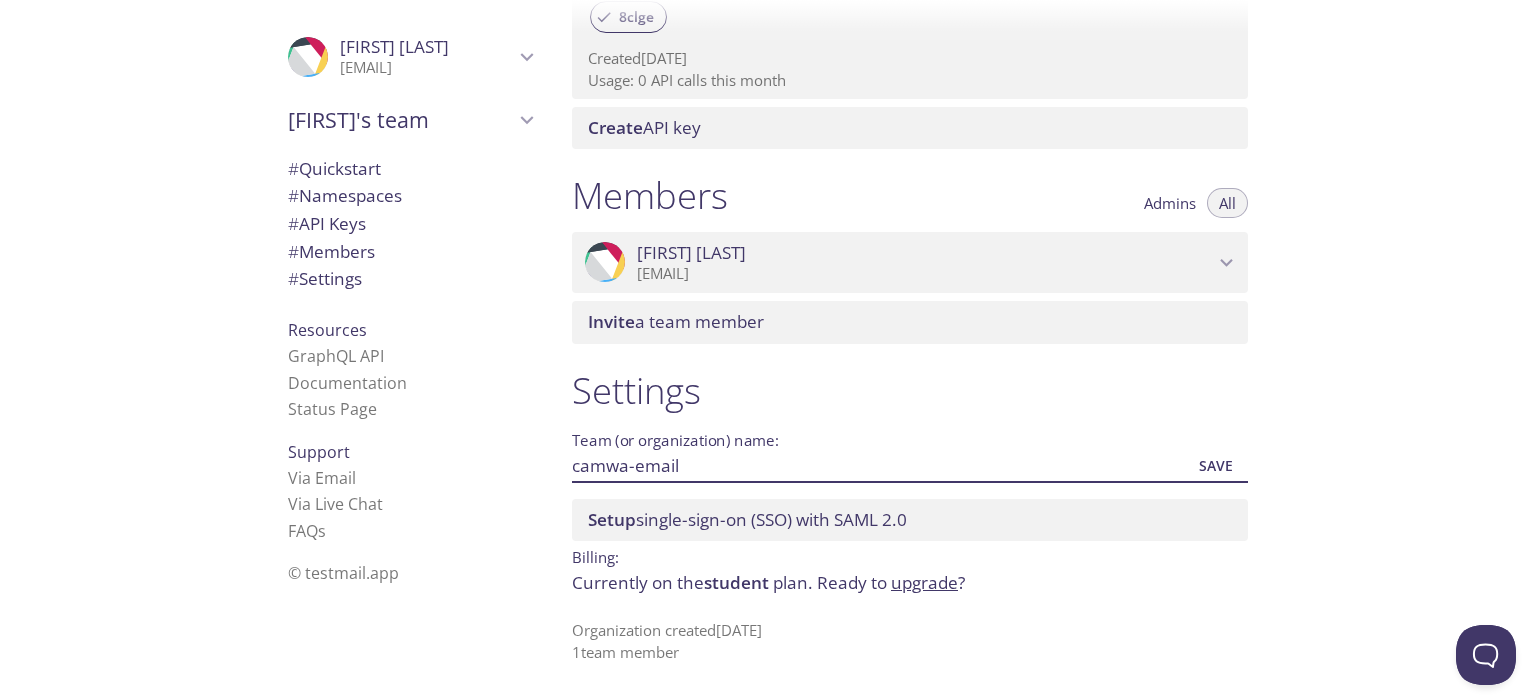 type on "camwa-email" 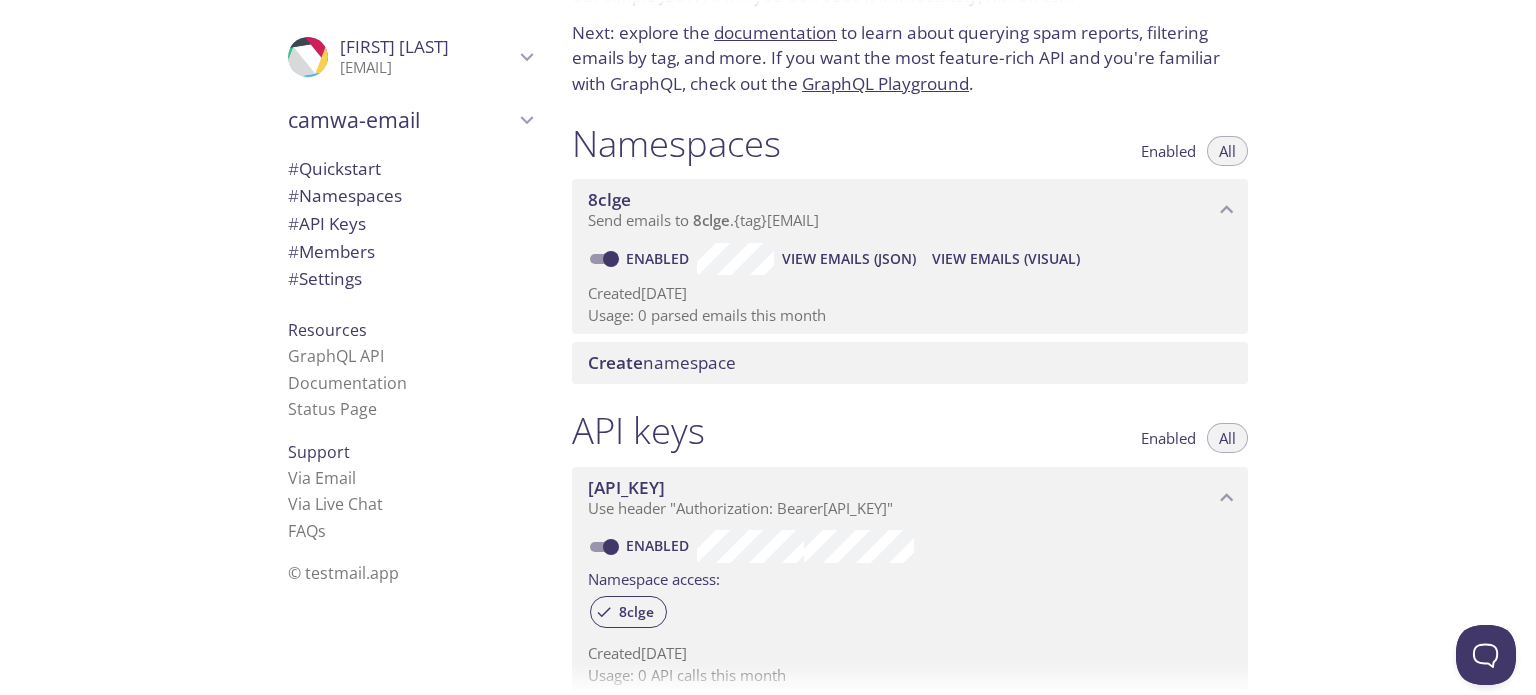 scroll, scrollTop: 127, scrollLeft: 0, axis: vertical 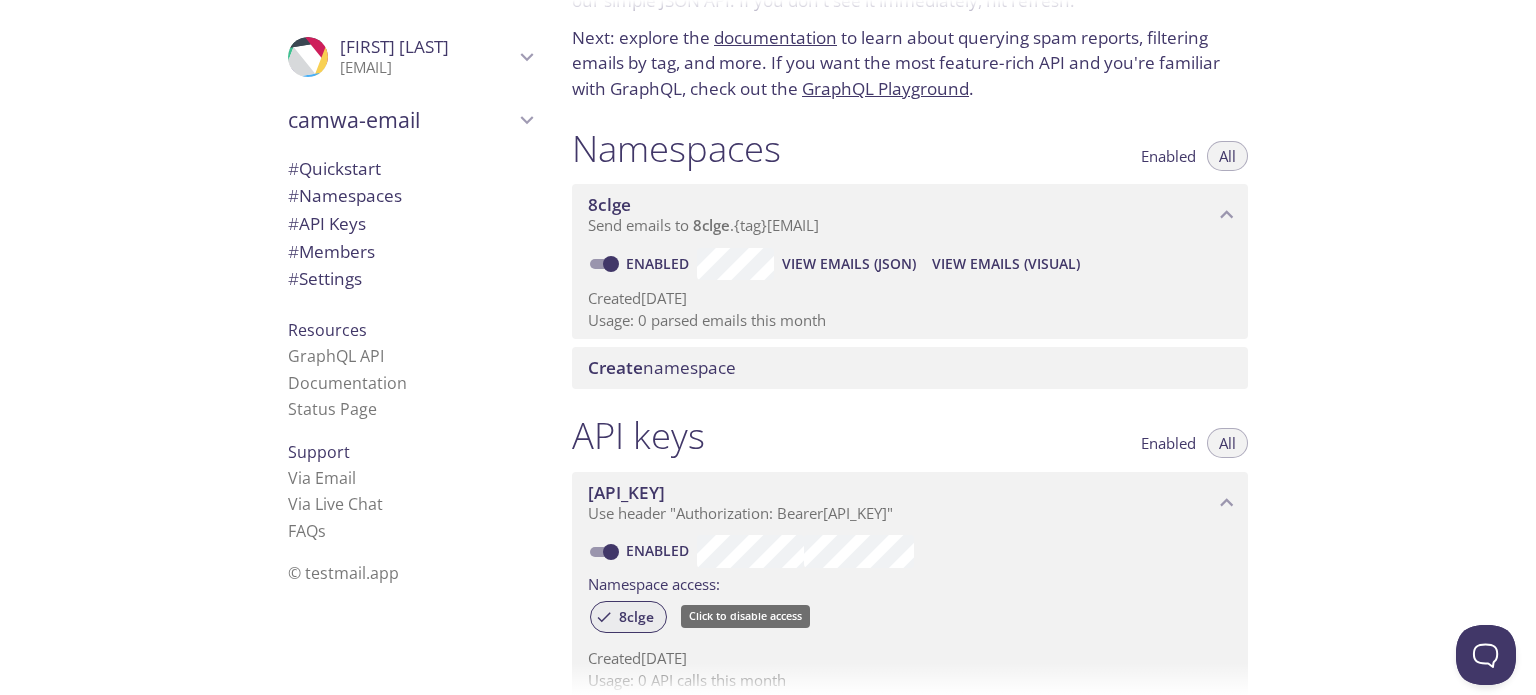 click on "8clge" at bounding box center (636, 617) 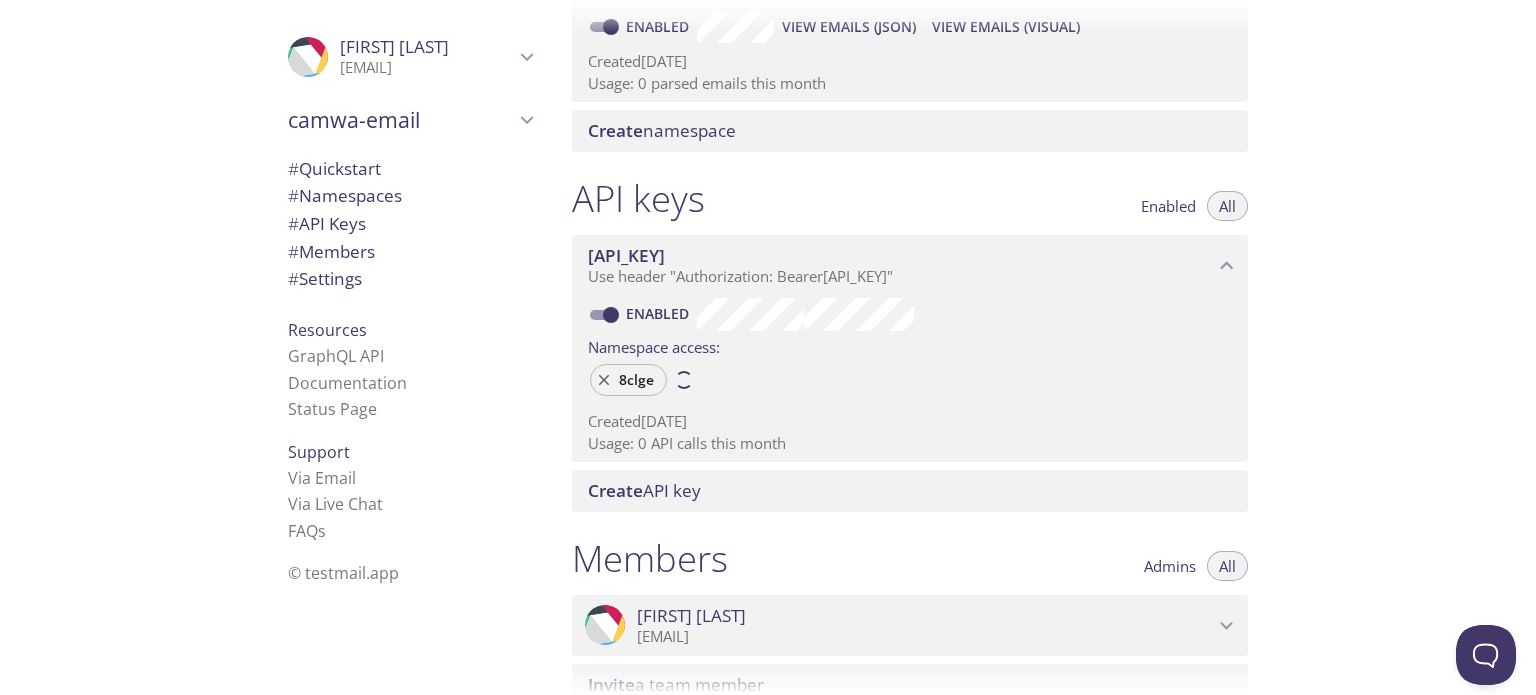 scroll, scrollTop: 427, scrollLeft: 0, axis: vertical 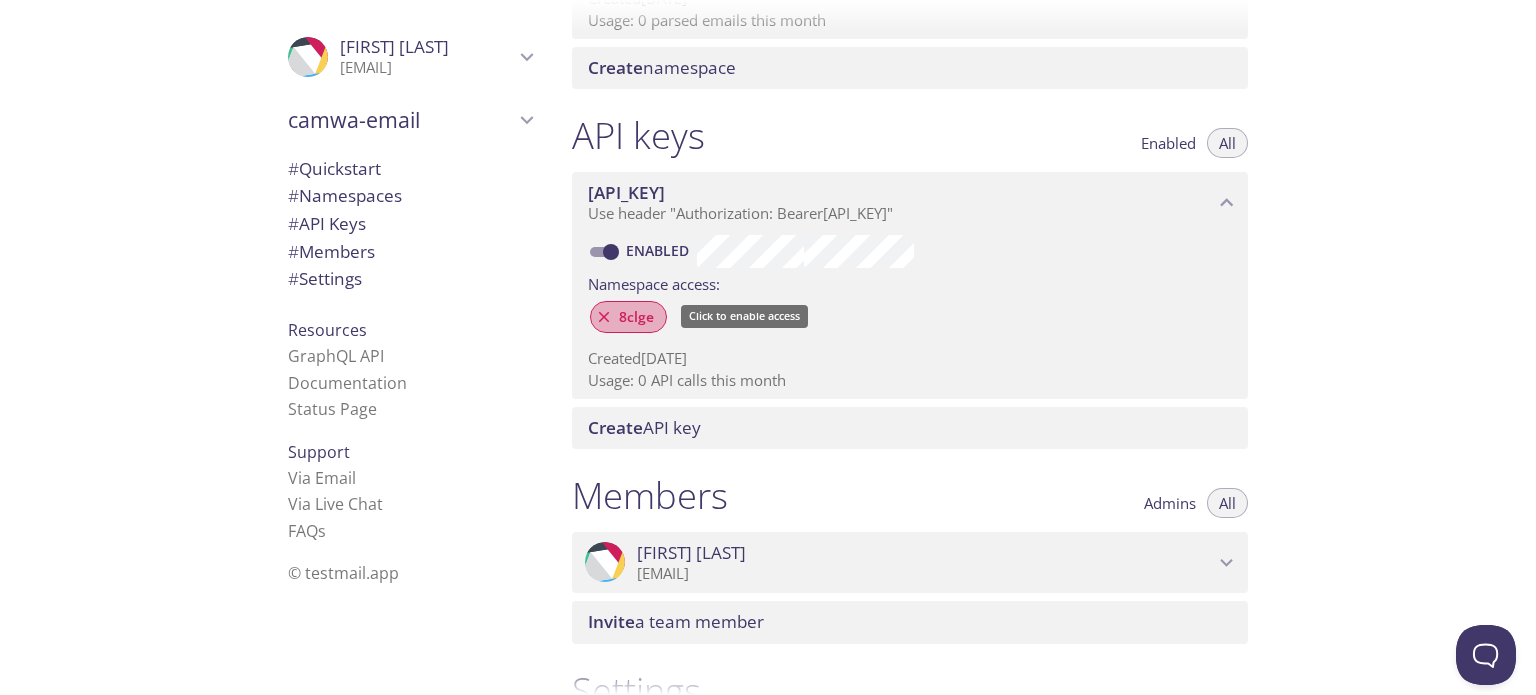 click at bounding box center (604, 317) 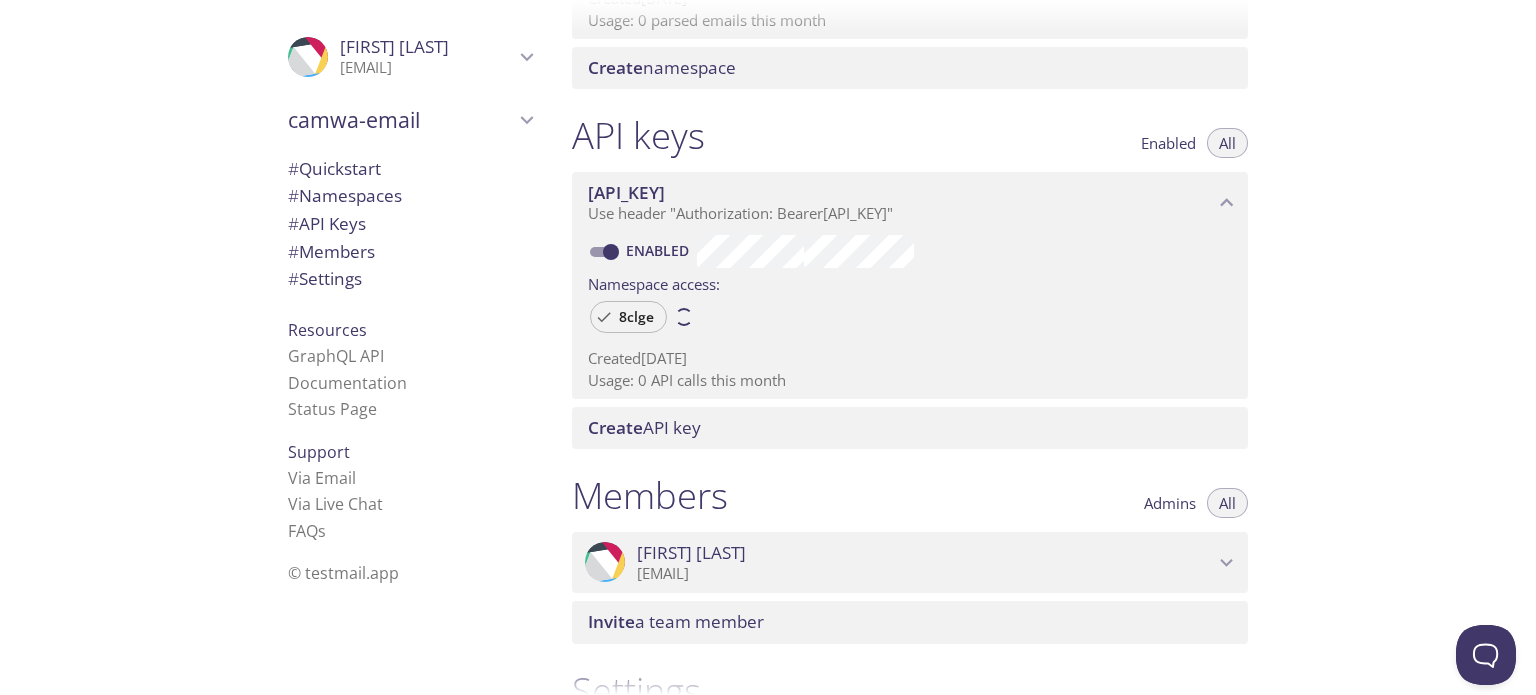 scroll, scrollTop: 127, scrollLeft: 0, axis: vertical 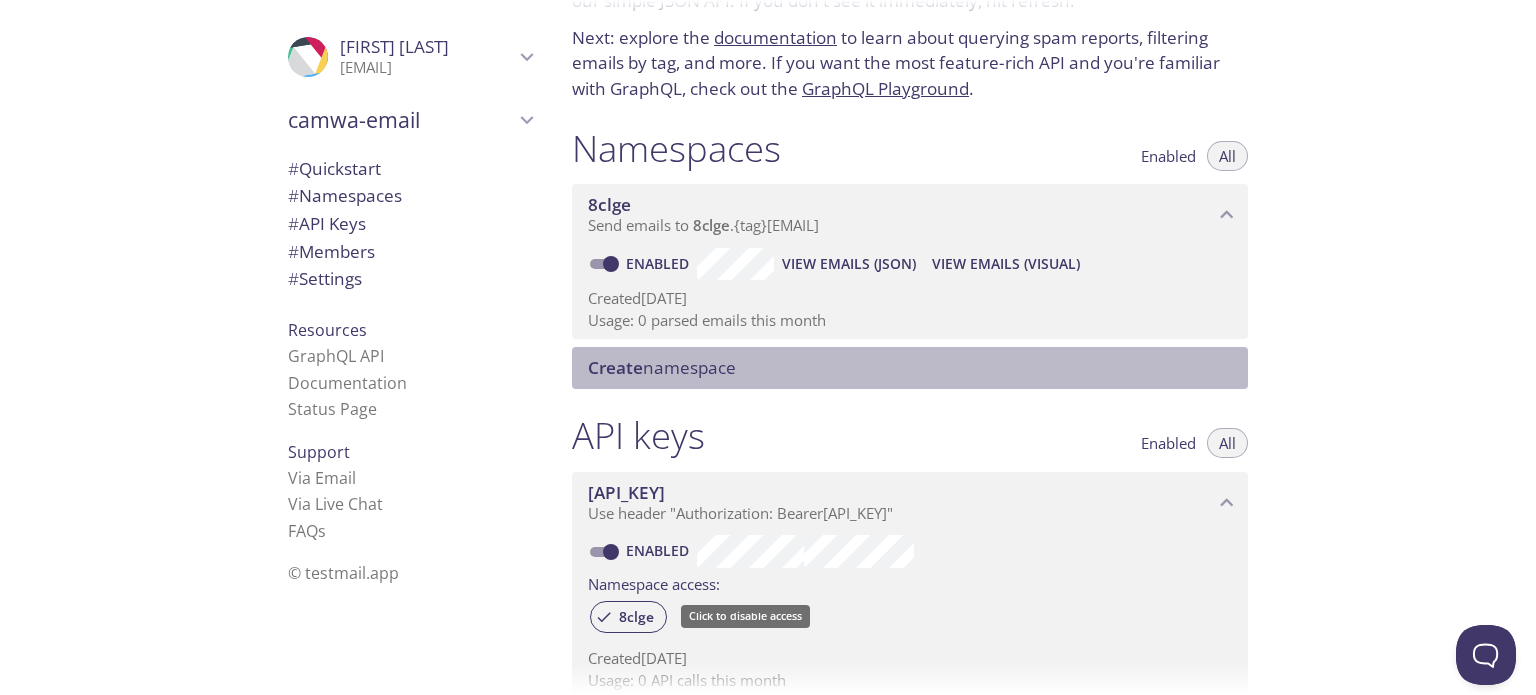click on "Create  namespace" at bounding box center (662, 367) 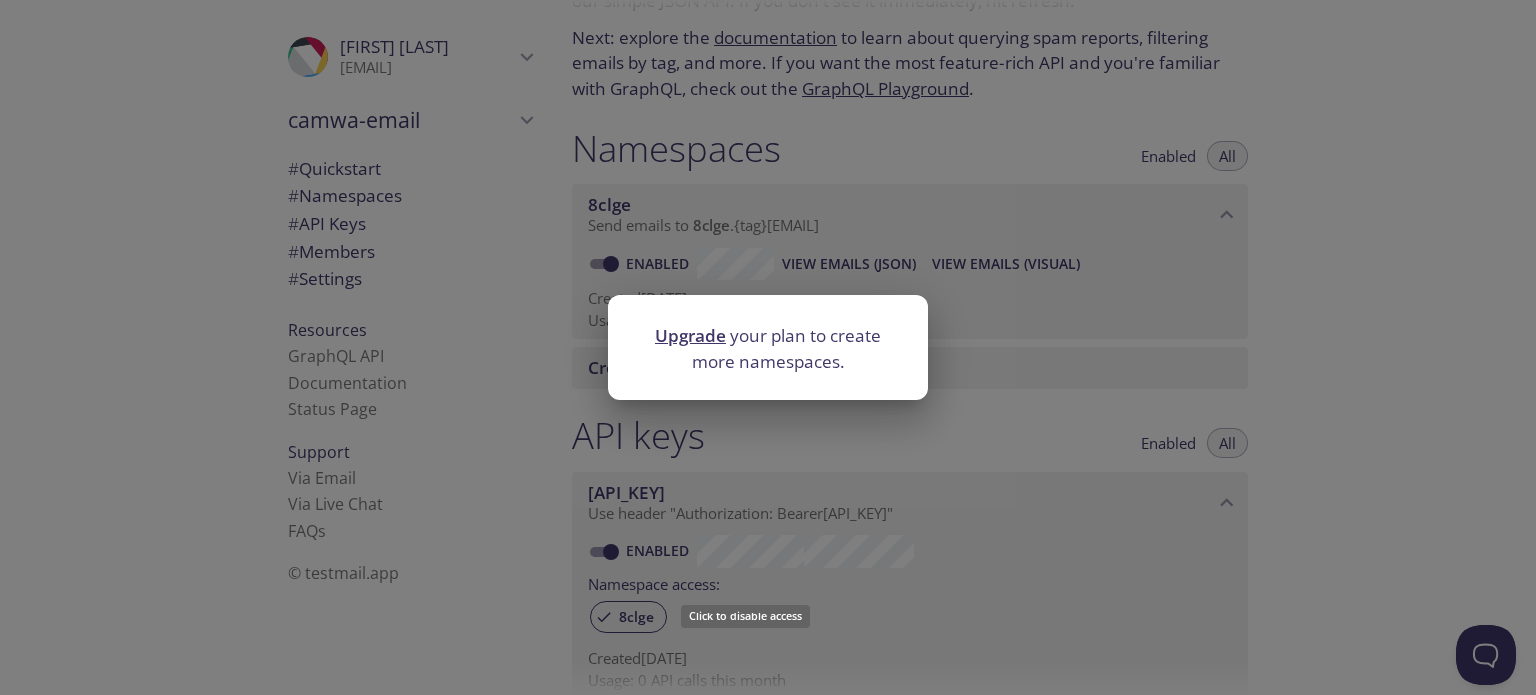 click on "Upgrade   your plan to create more namespaces." at bounding box center [768, 347] 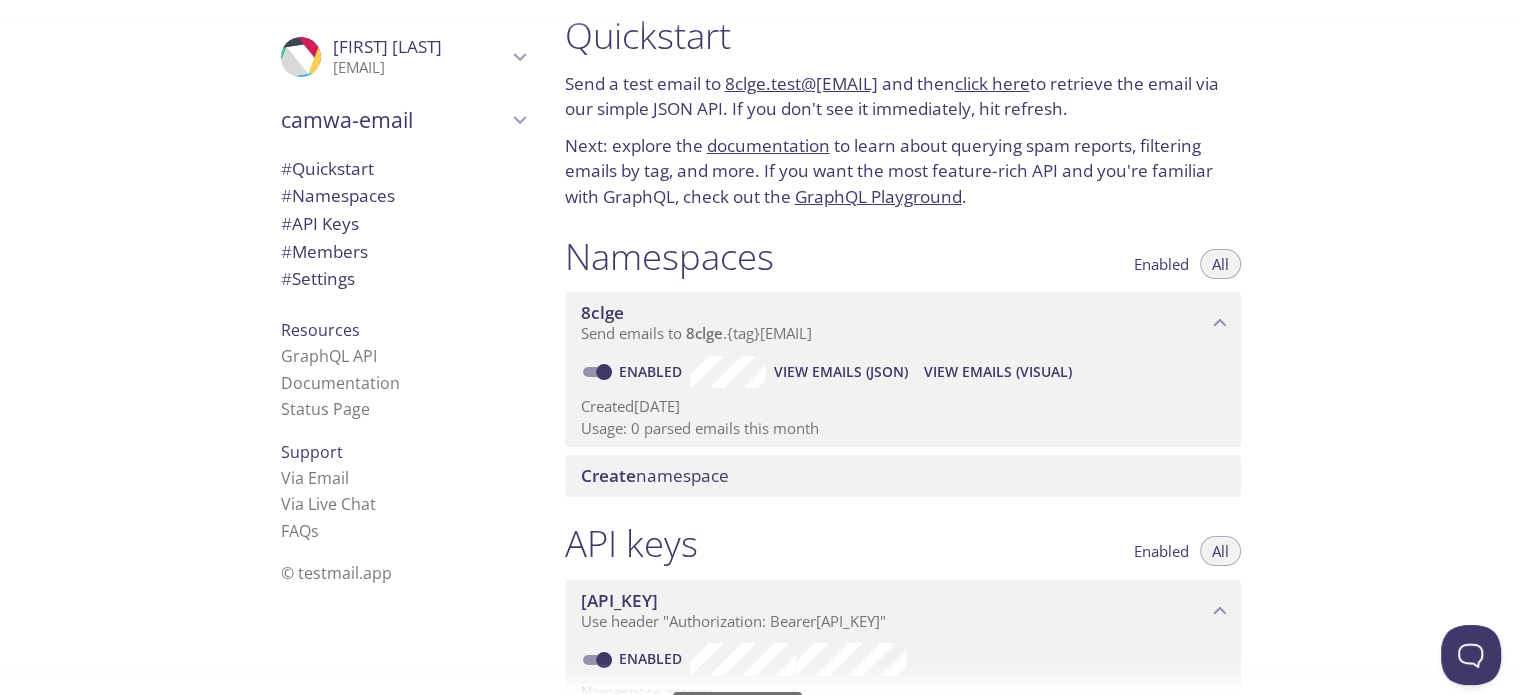 scroll, scrollTop: 0, scrollLeft: 0, axis: both 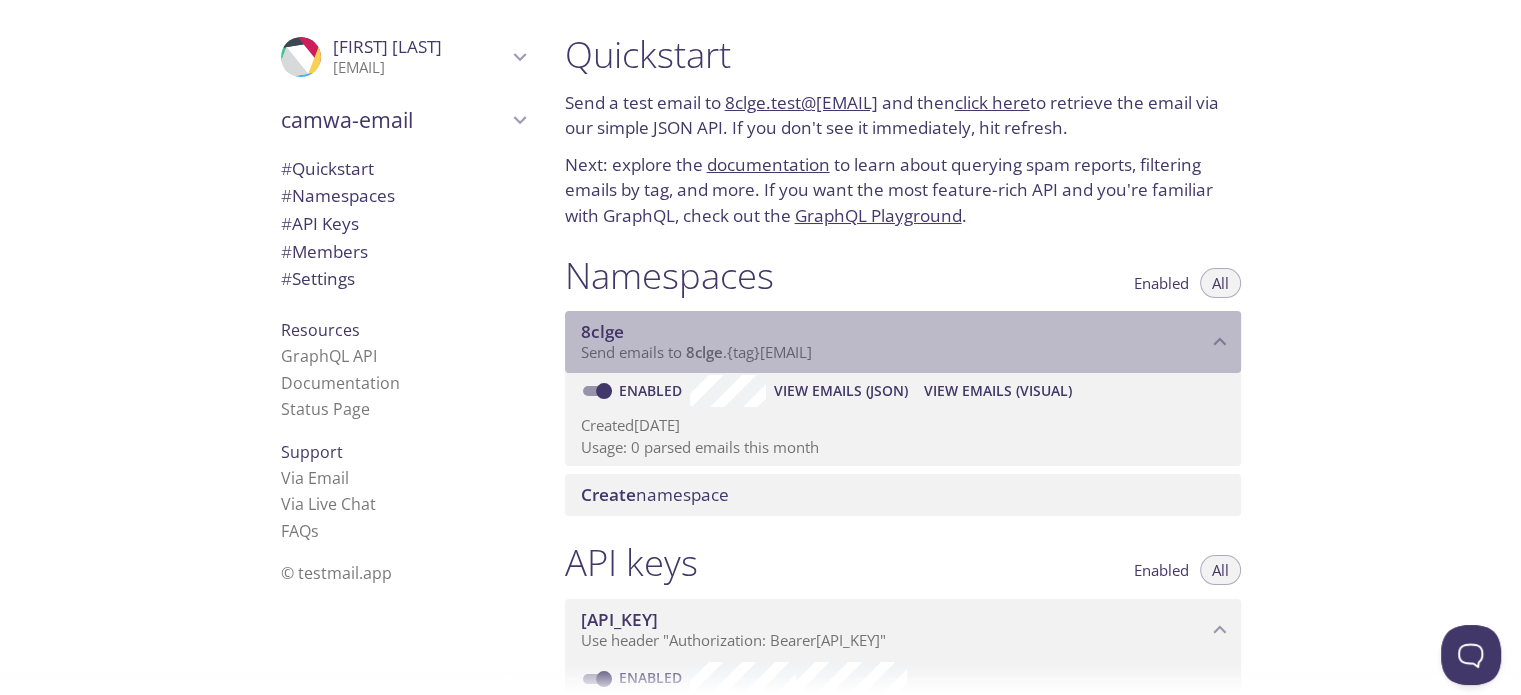 click on "8clge" at bounding box center [894, 332] 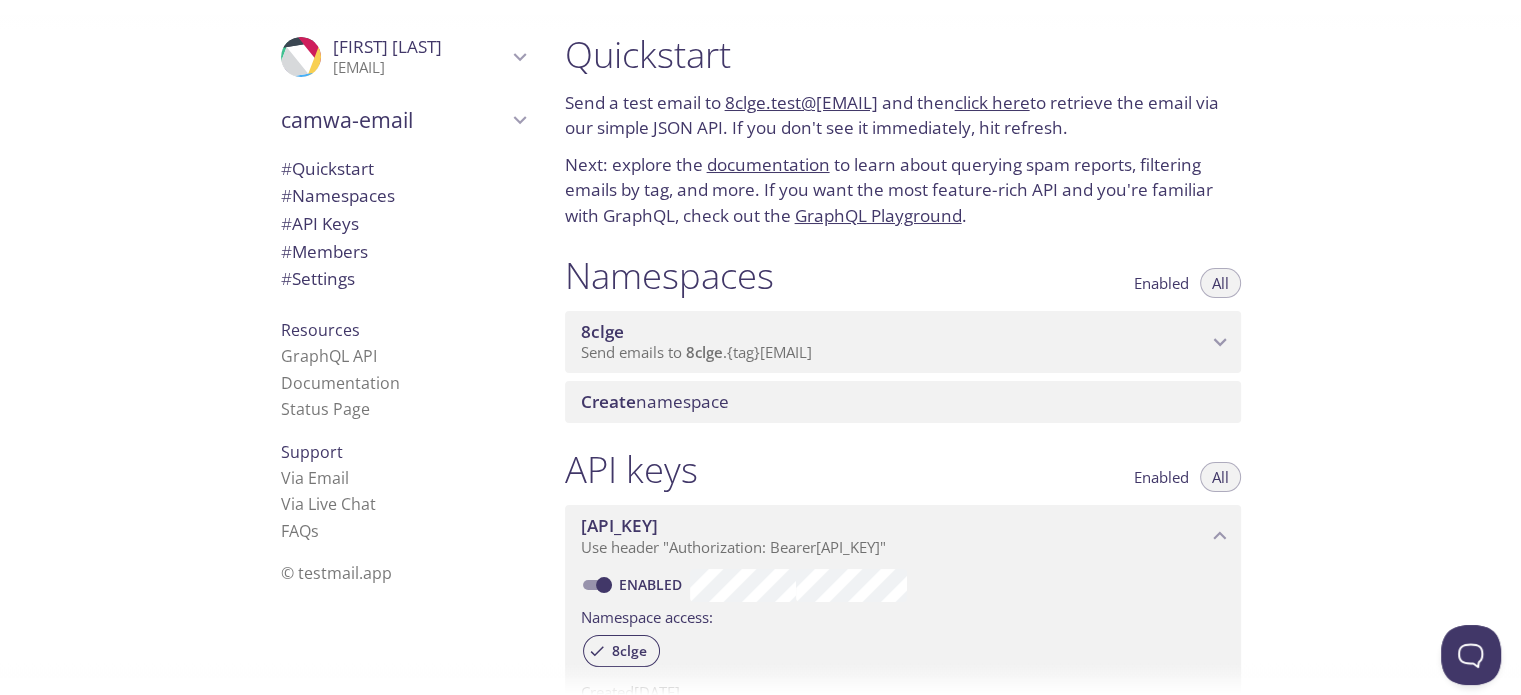 click on "8clge" at bounding box center [894, 332] 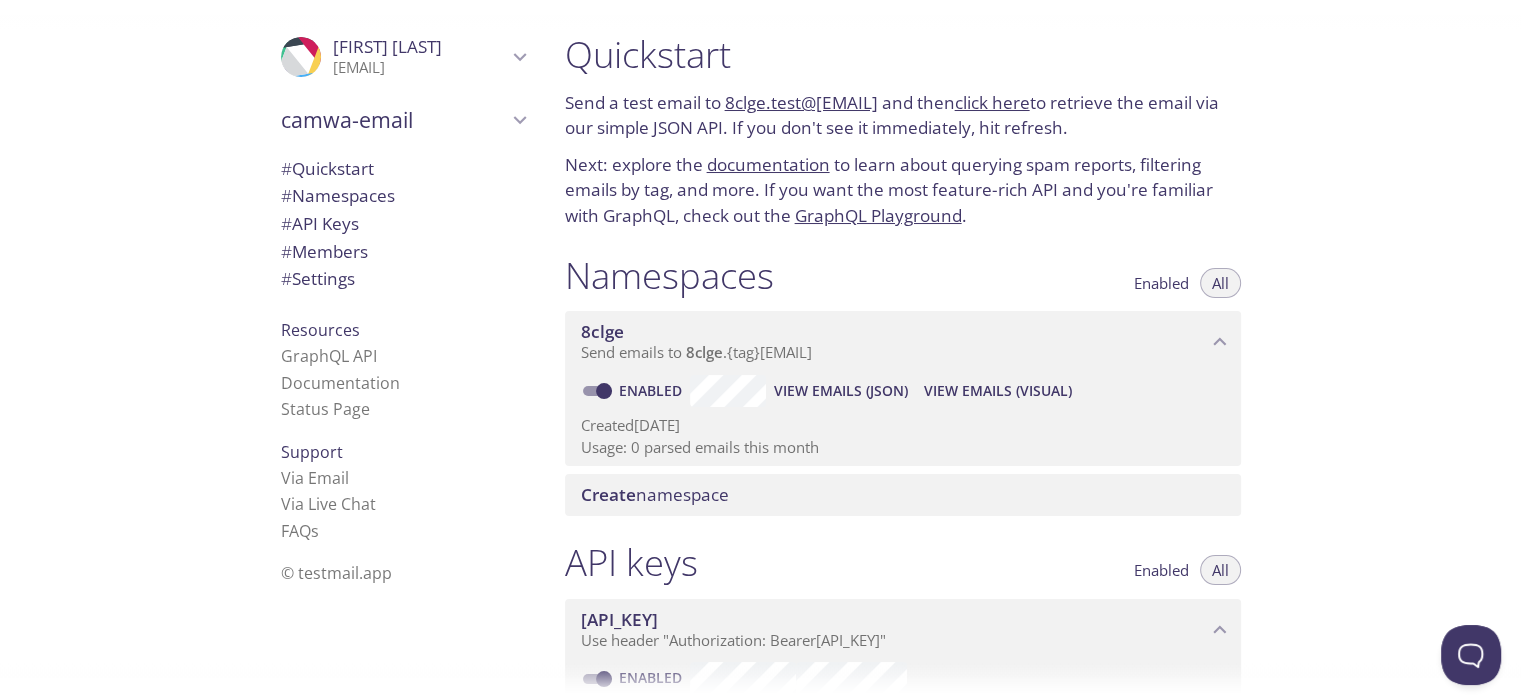 click on "View Emails (JSON)" at bounding box center [841, 391] 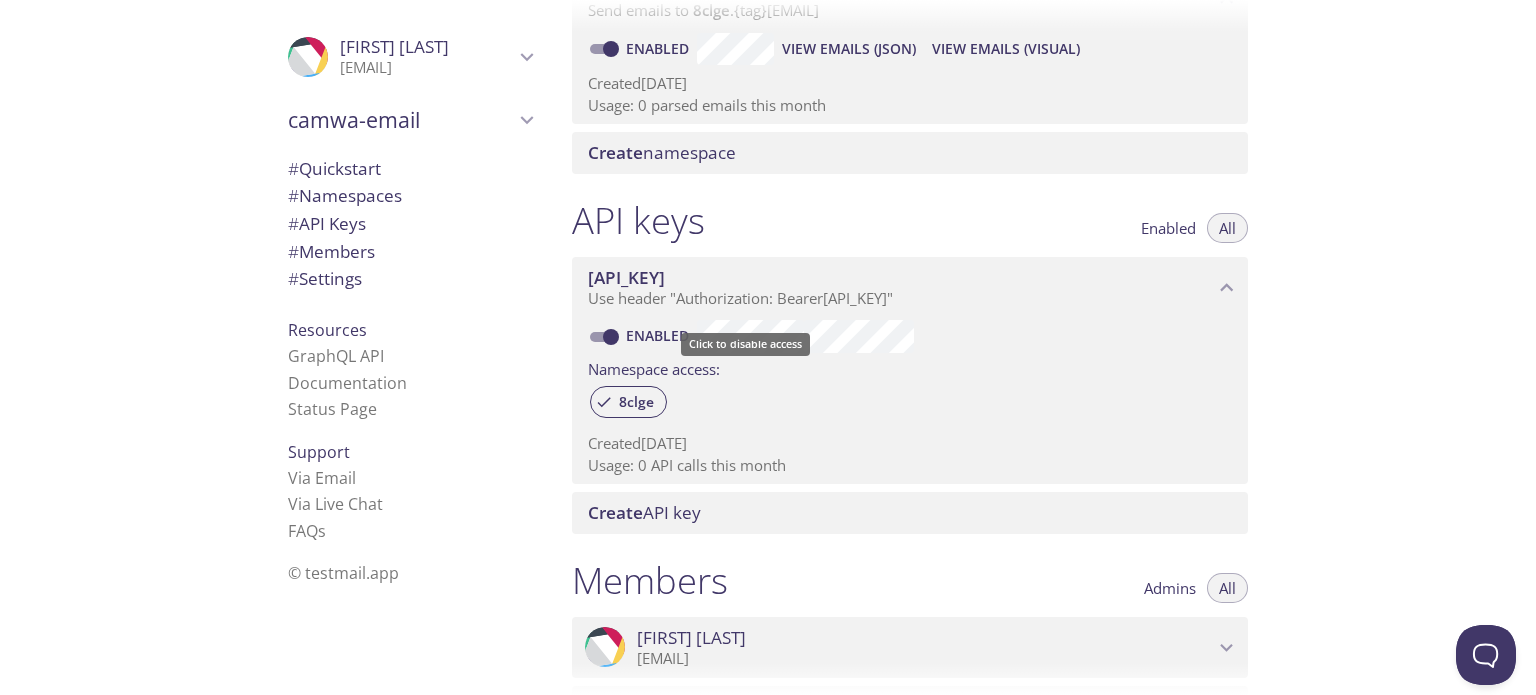 scroll, scrollTop: 400, scrollLeft: 0, axis: vertical 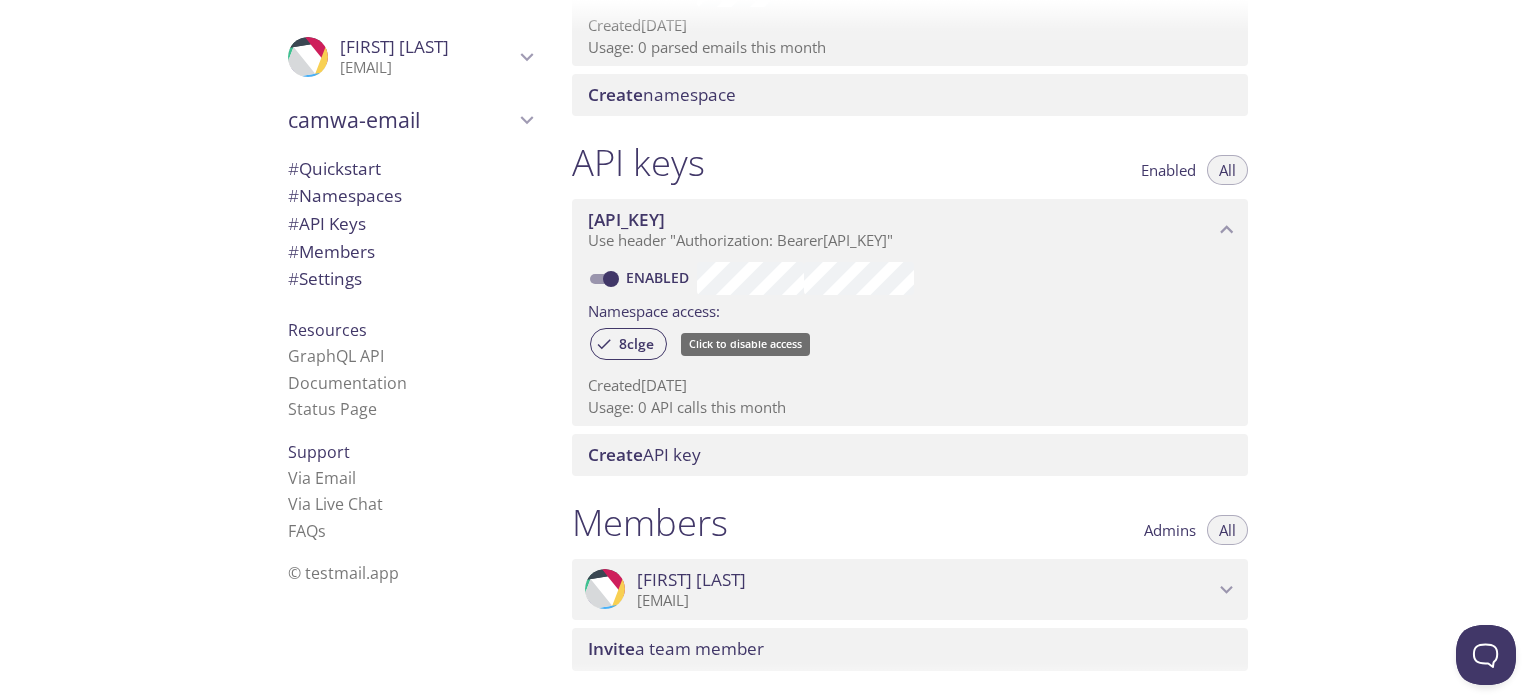 drag, startPoint x: 629, startPoint y: 346, endPoint x: 567, endPoint y: 403, distance: 84.21995 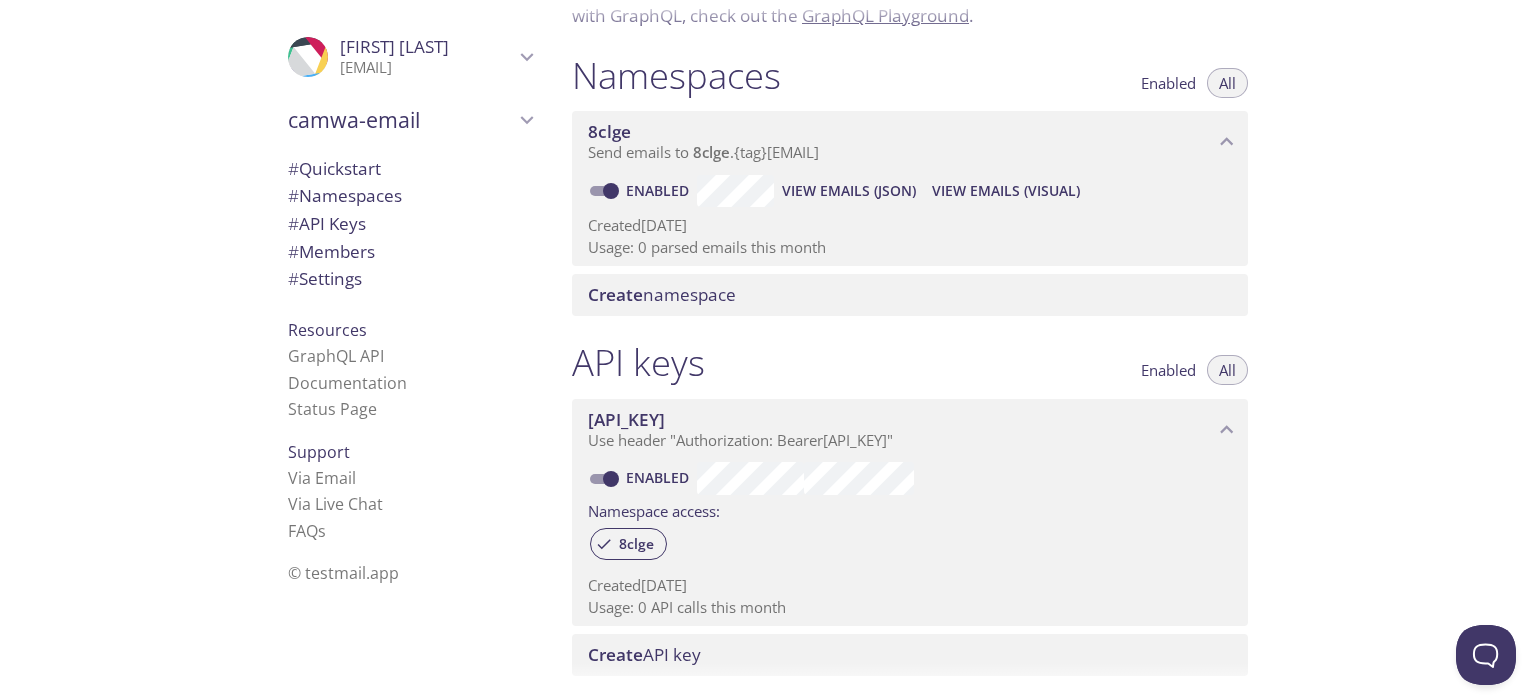 scroll, scrollTop: 200, scrollLeft: 0, axis: vertical 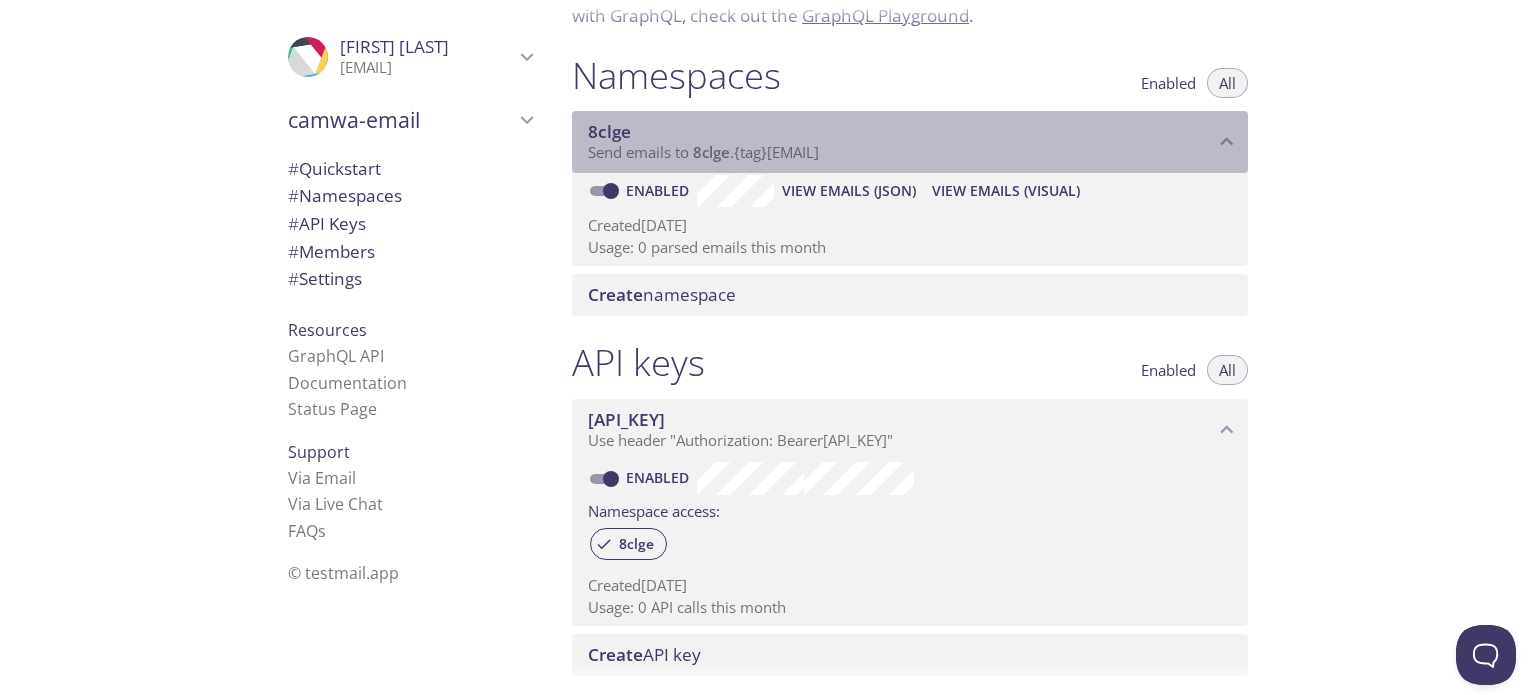 drag, startPoint x: 640, startPoint y: 136, endPoint x: 578, endPoint y: 135, distance: 62.008064 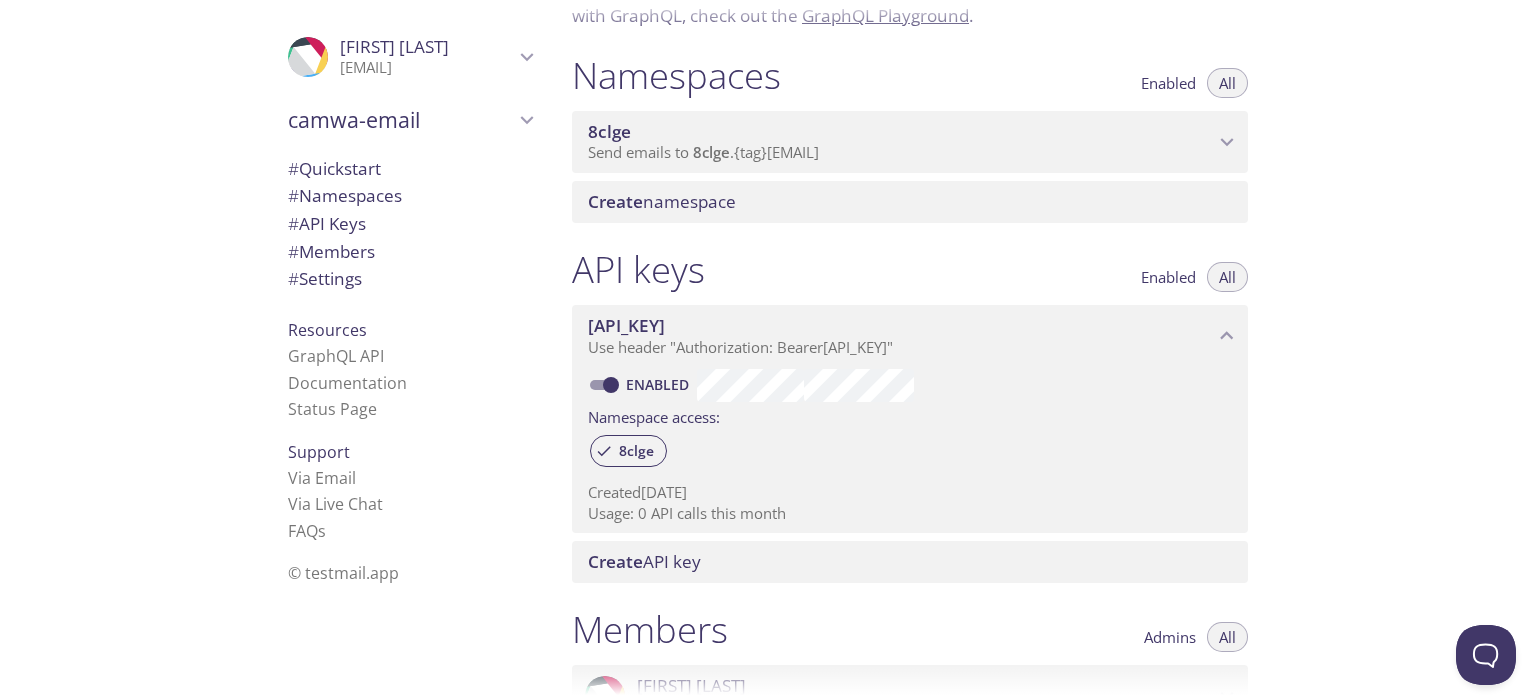 click on "8clge Send emails to 8clge . {tag} @[EMAIL]" at bounding box center (910, 142) 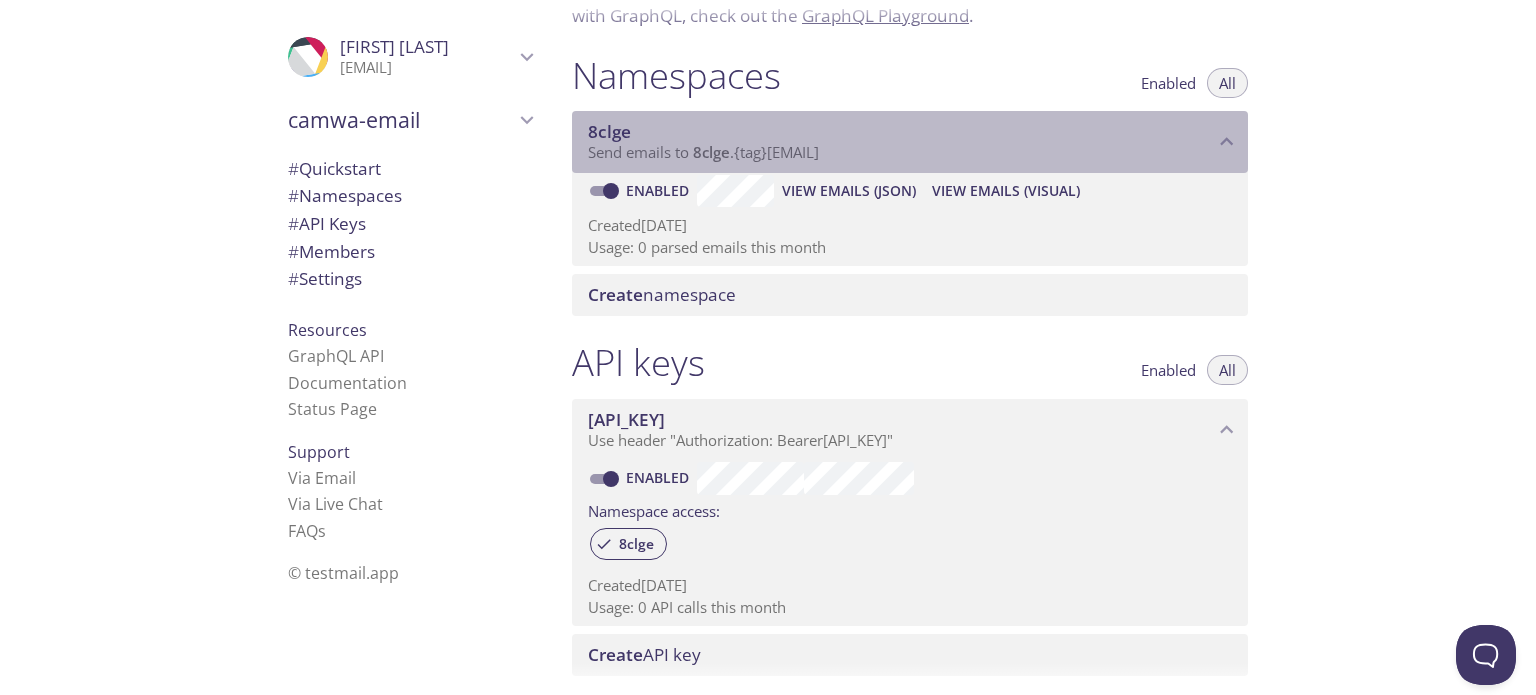 drag, startPoint x: 1016, startPoint y: 157, endPoint x: 659, endPoint y: 169, distance: 357.20163 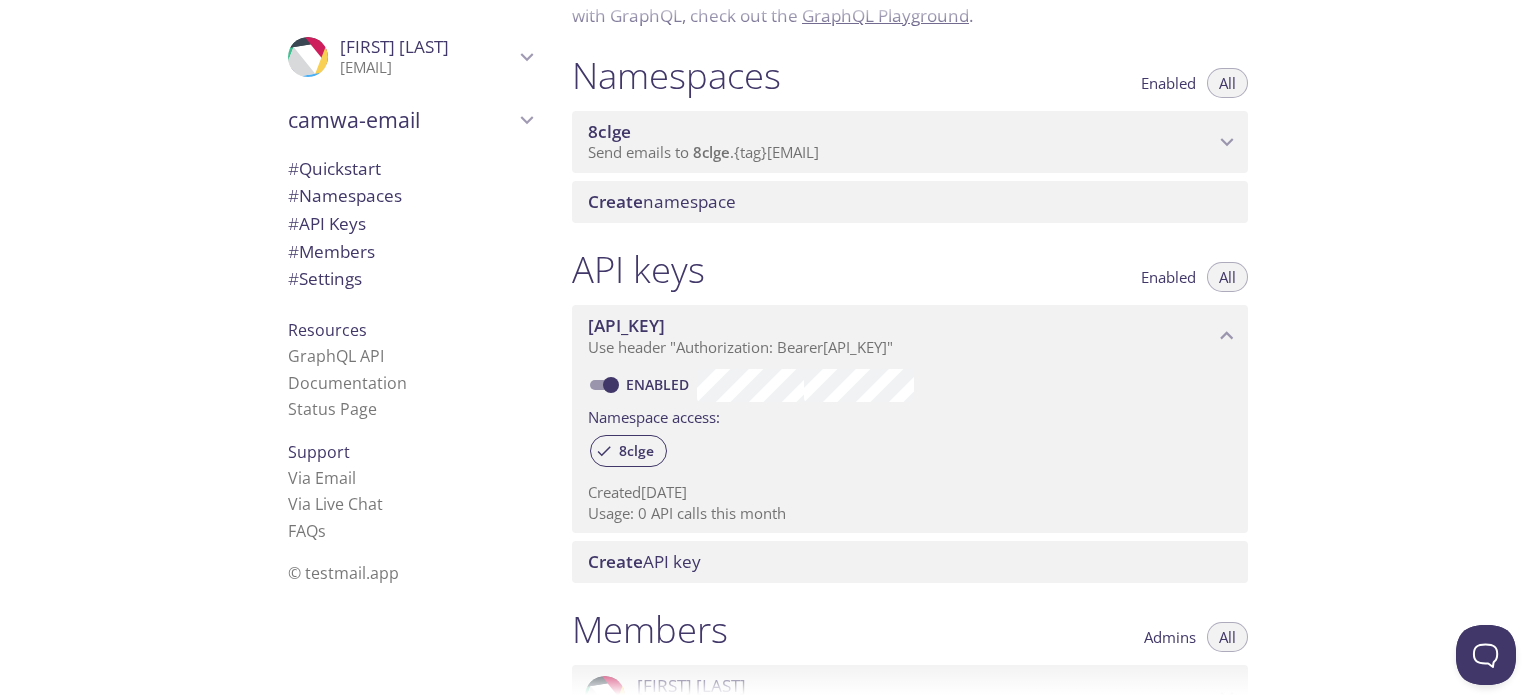 click on "8clge Send emails to 8clge . {tag} @[EMAIL]" at bounding box center [910, 142] 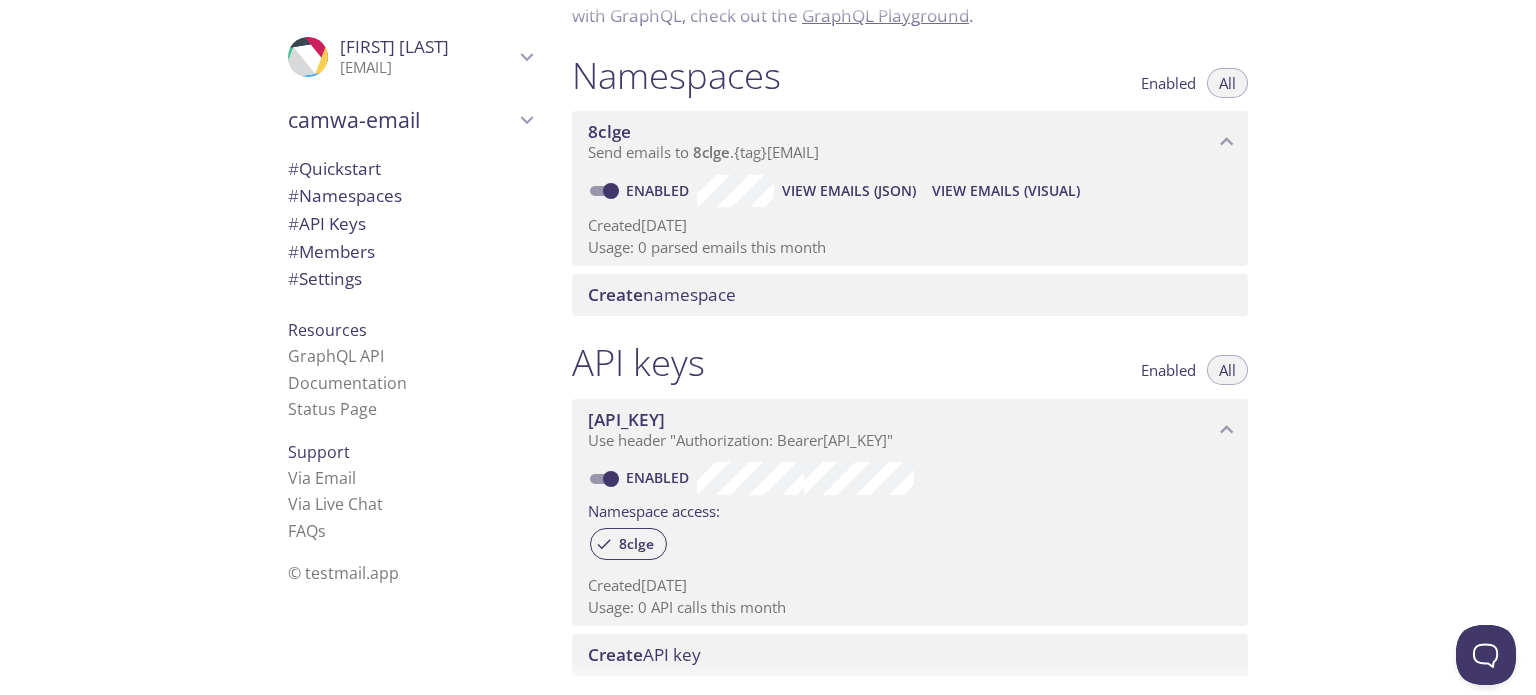 click on "View Emails (Visual)" at bounding box center [849, 191] 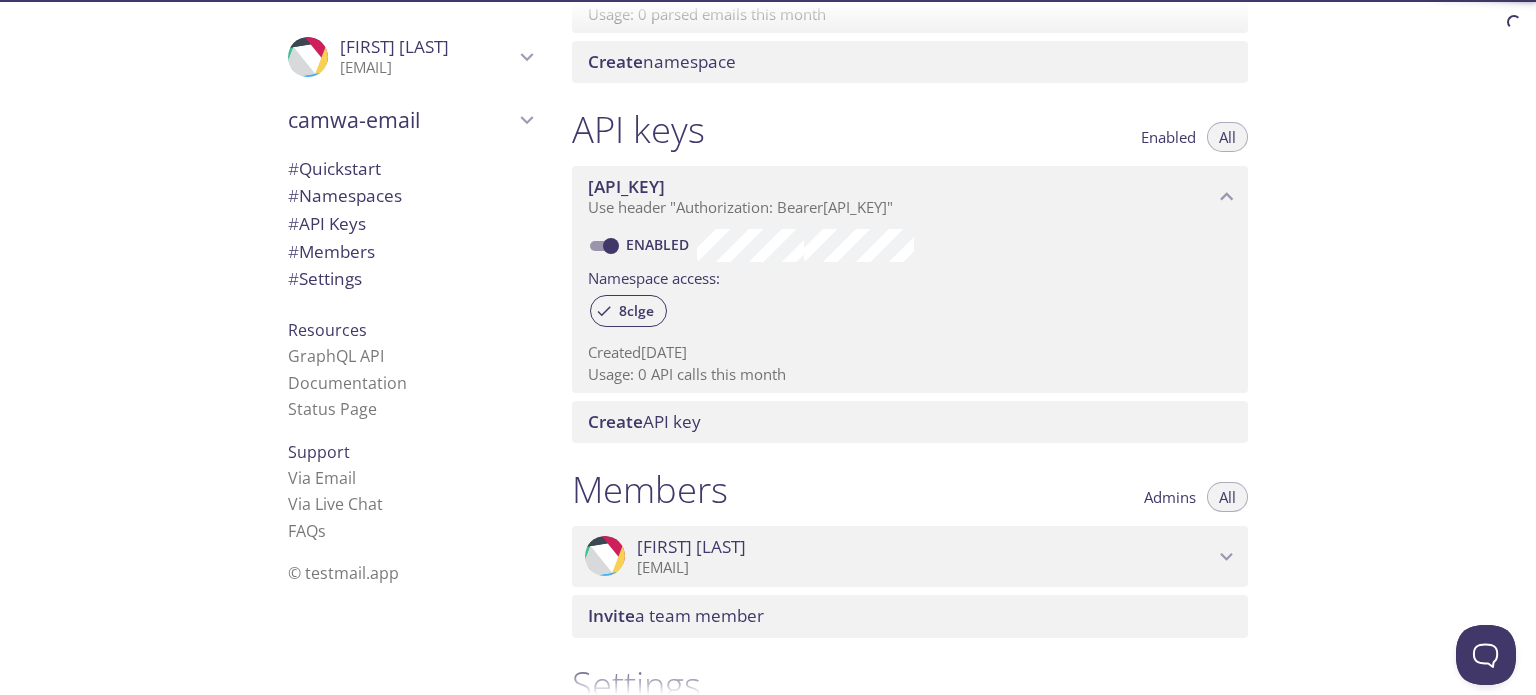 scroll, scrollTop: 427, scrollLeft: 0, axis: vertical 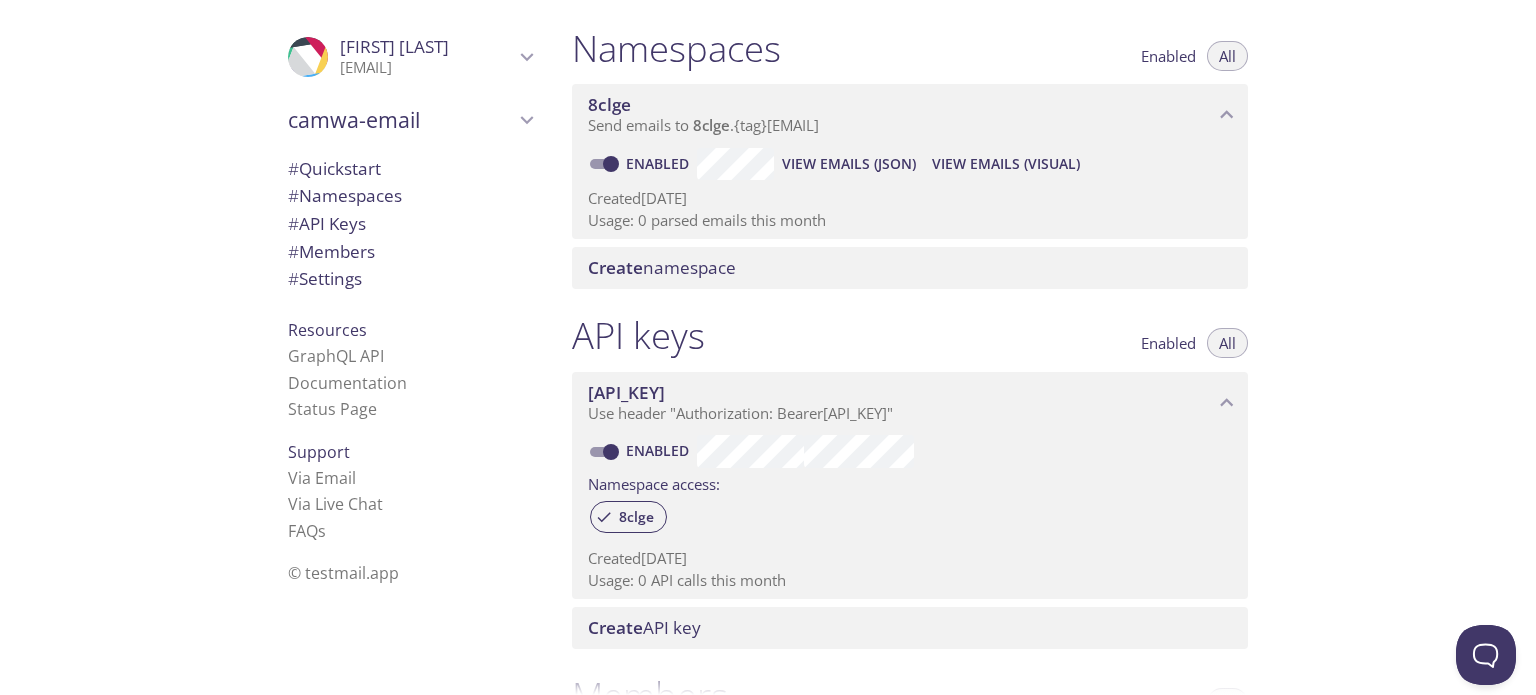 click on "Enabled" at bounding box center (1168, 343) 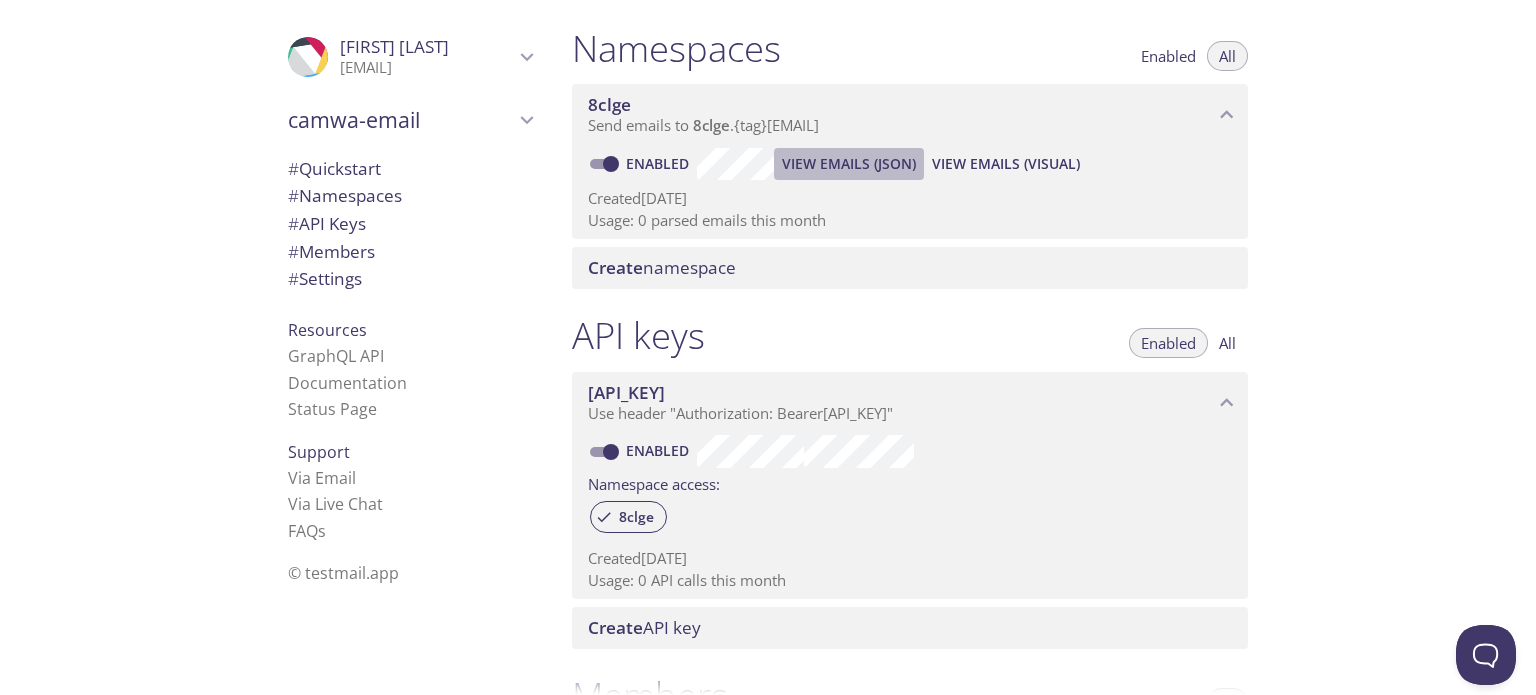 click on "View Emails (JSON)" at bounding box center (849, 164) 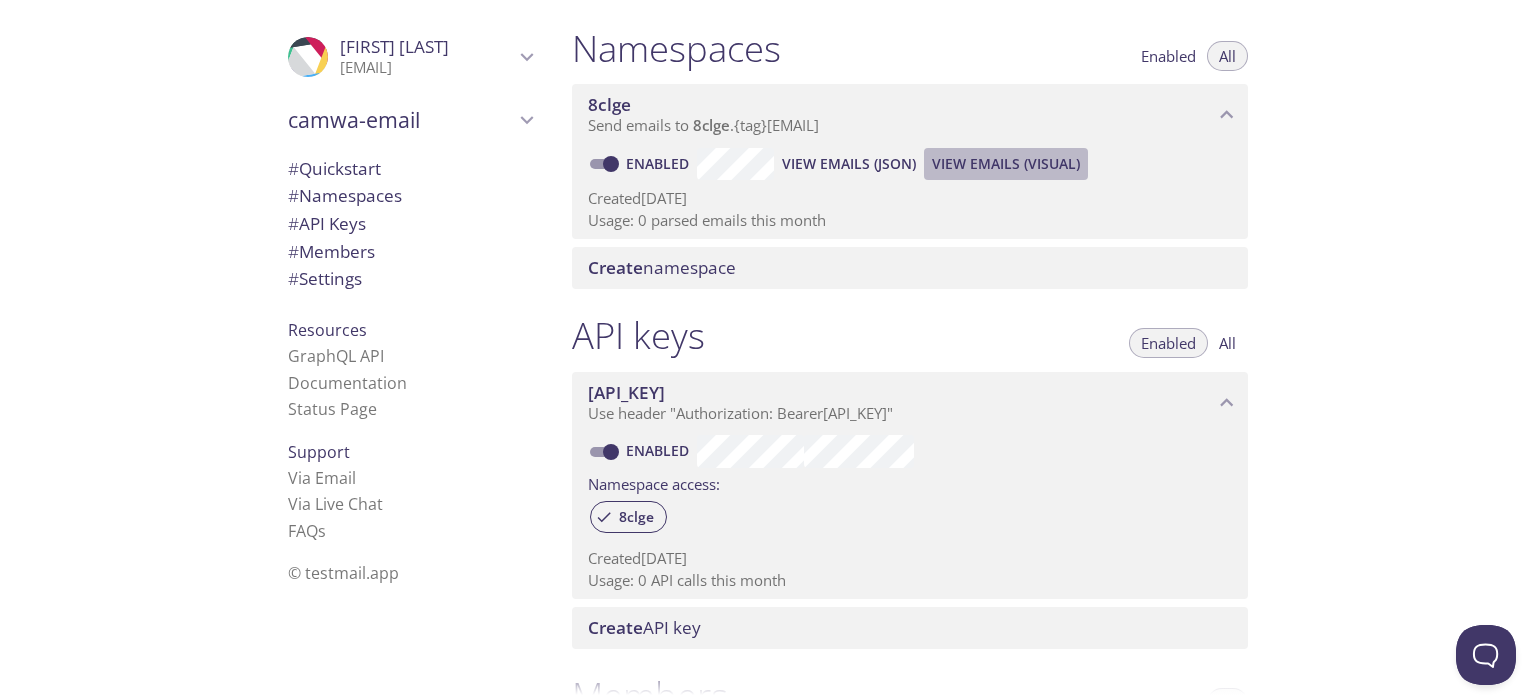 click on "View Emails (Visual)" at bounding box center [849, 164] 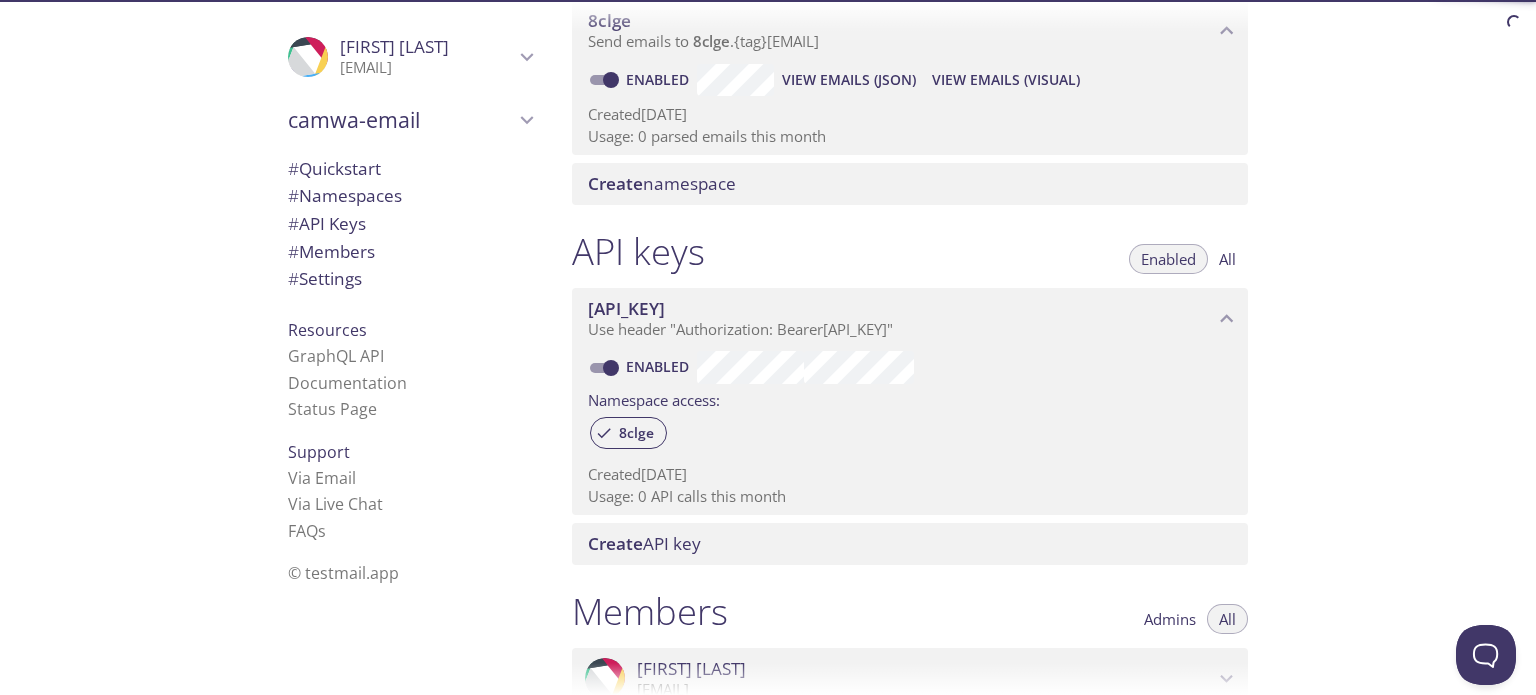 scroll, scrollTop: 127, scrollLeft: 0, axis: vertical 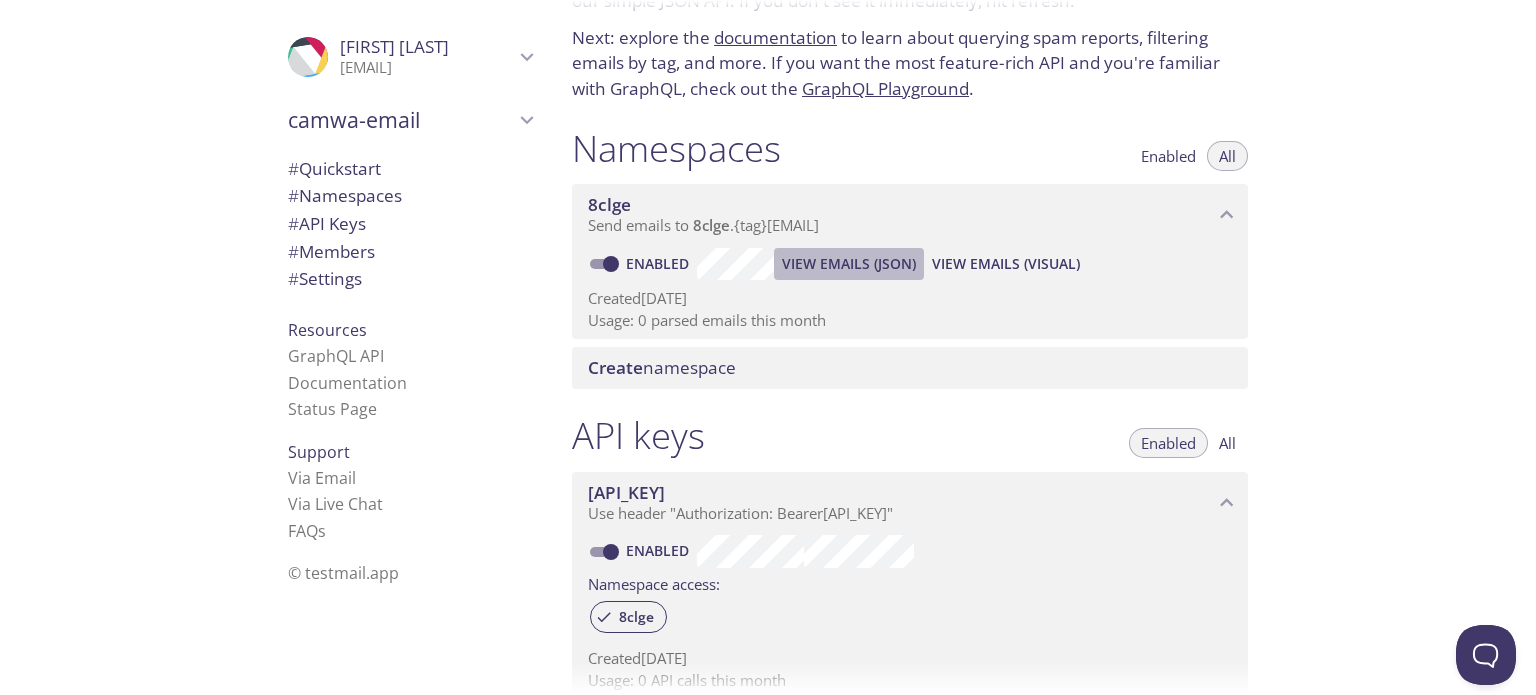 click on "View Emails (JSON)" at bounding box center [849, 264] 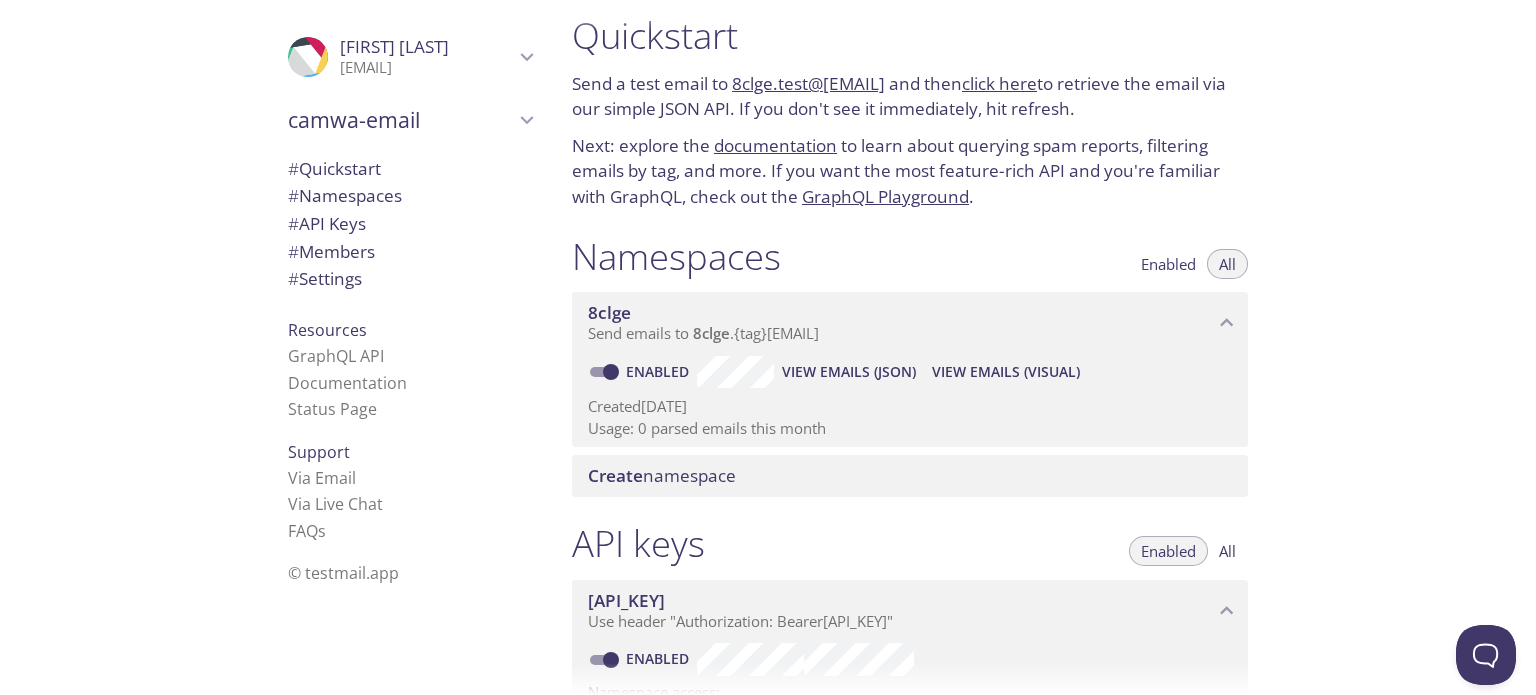 scroll, scrollTop: 0, scrollLeft: 0, axis: both 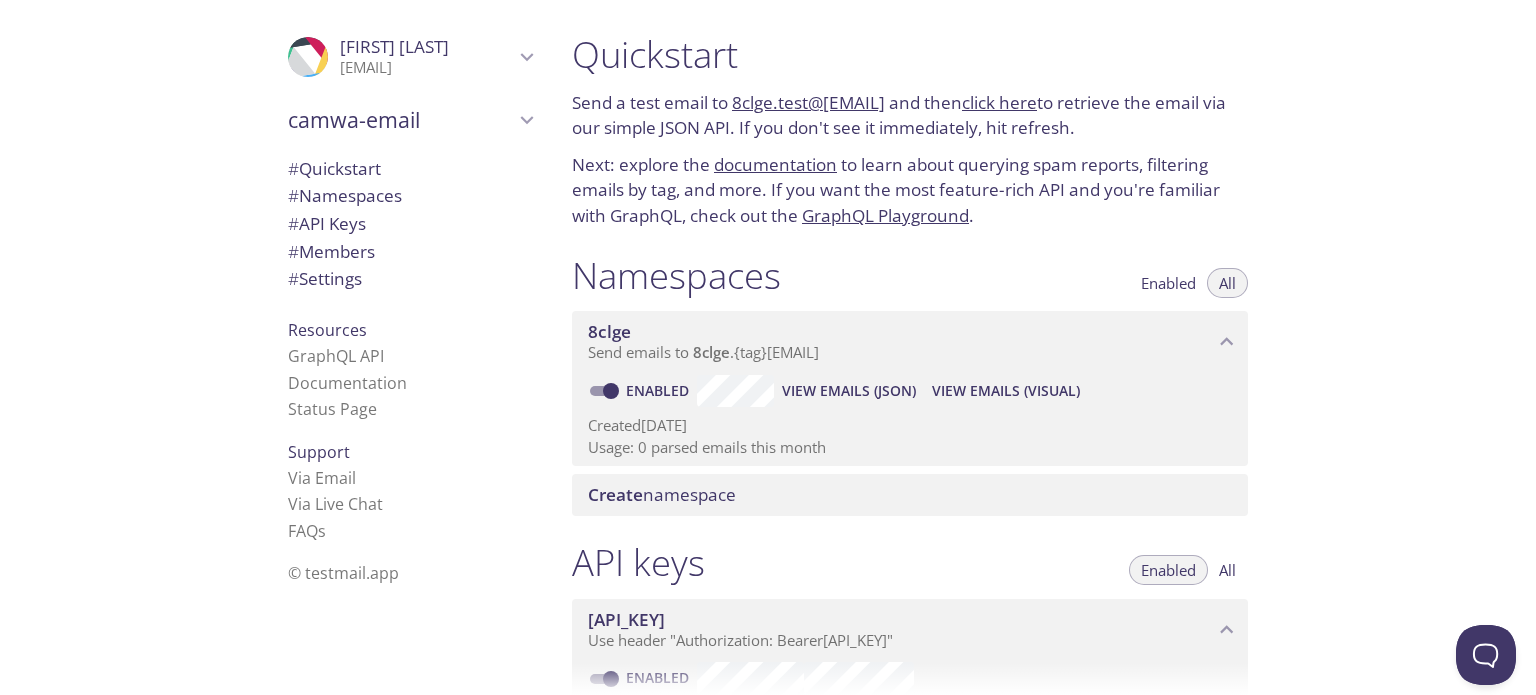 drag, startPoint x: 732, startPoint y: 106, endPoint x: 972, endPoint y: 104, distance: 240.00833 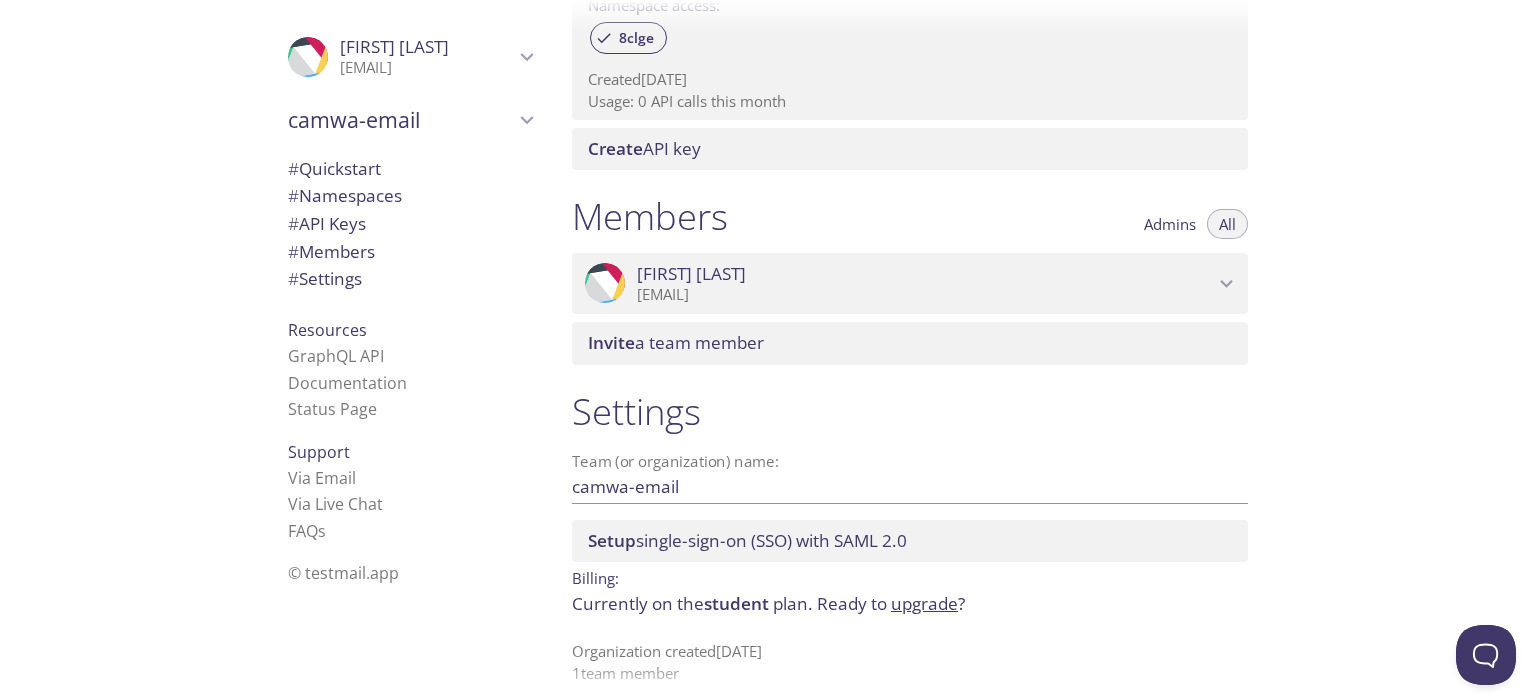 scroll, scrollTop: 727, scrollLeft: 0, axis: vertical 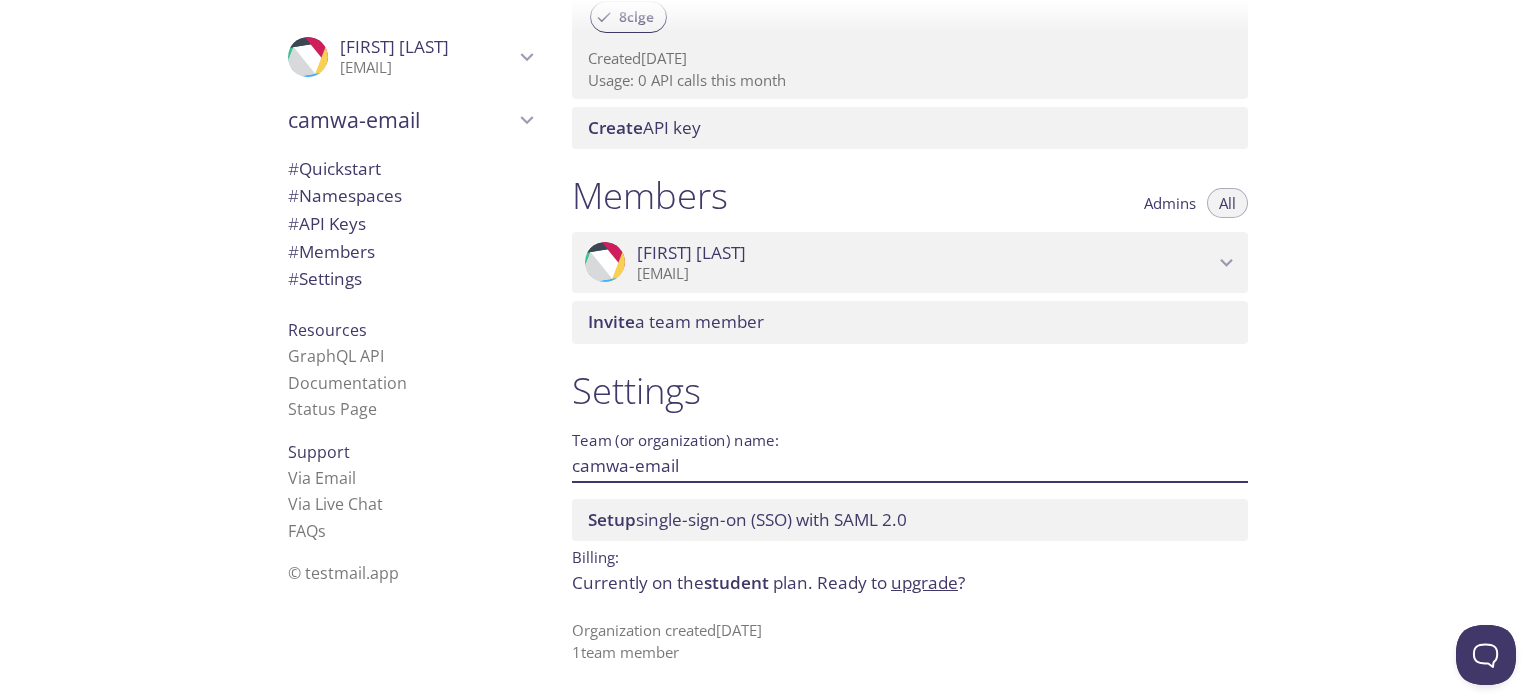 click on "camwa-email" at bounding box center (878, 465) 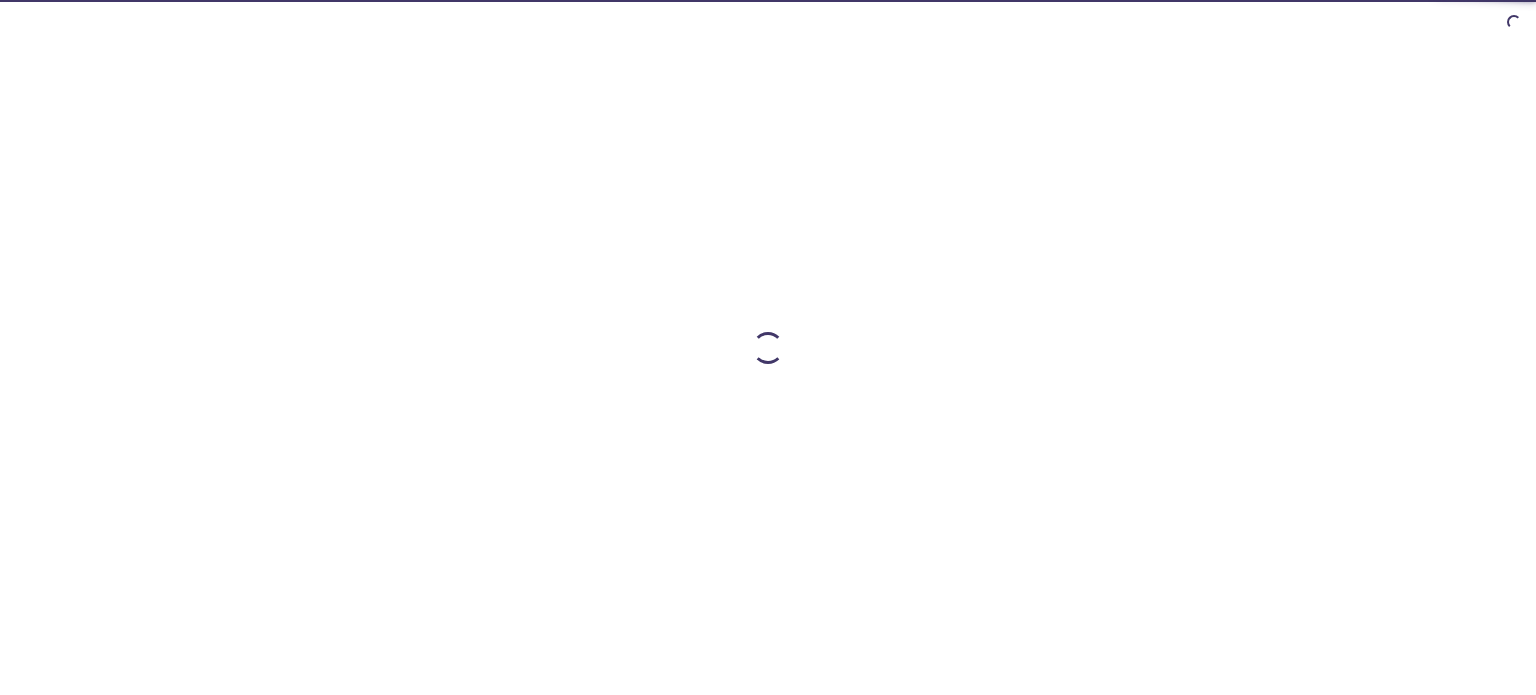 scroll, scrollTop: 0, scrollLeft: 0, axis: both 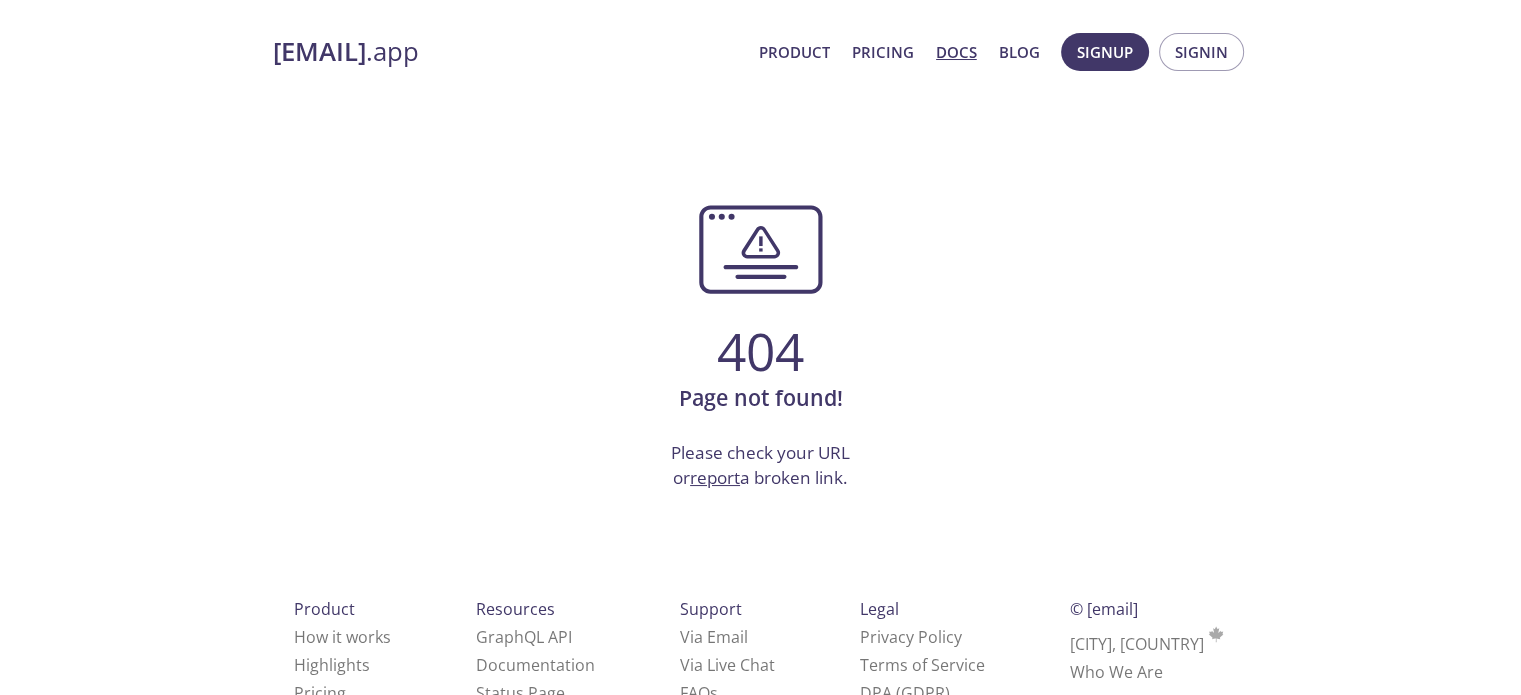 click on "Docs" at bounding box center (956, 52) 